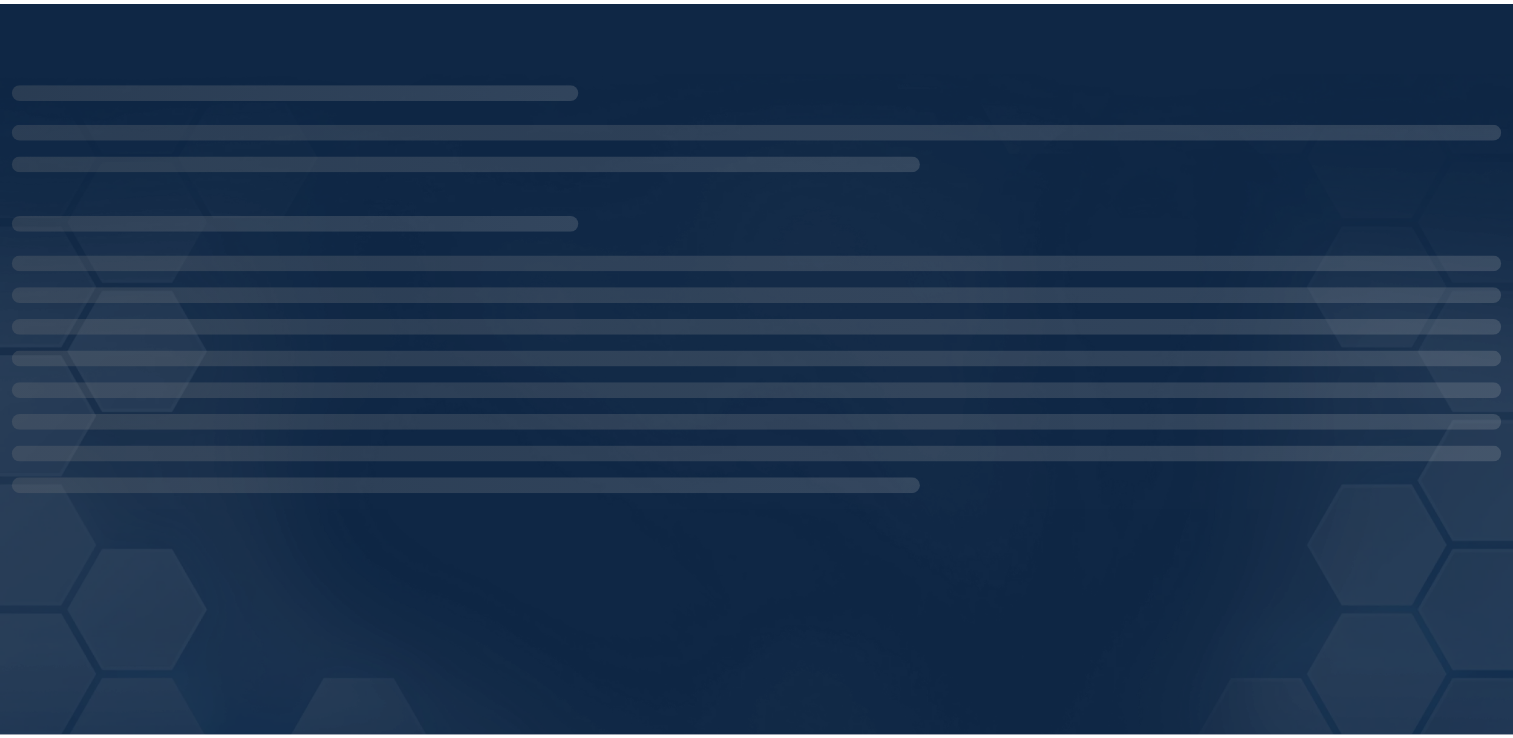 scroll, scrollTop: 0, scrollLeft: 0, axis: both 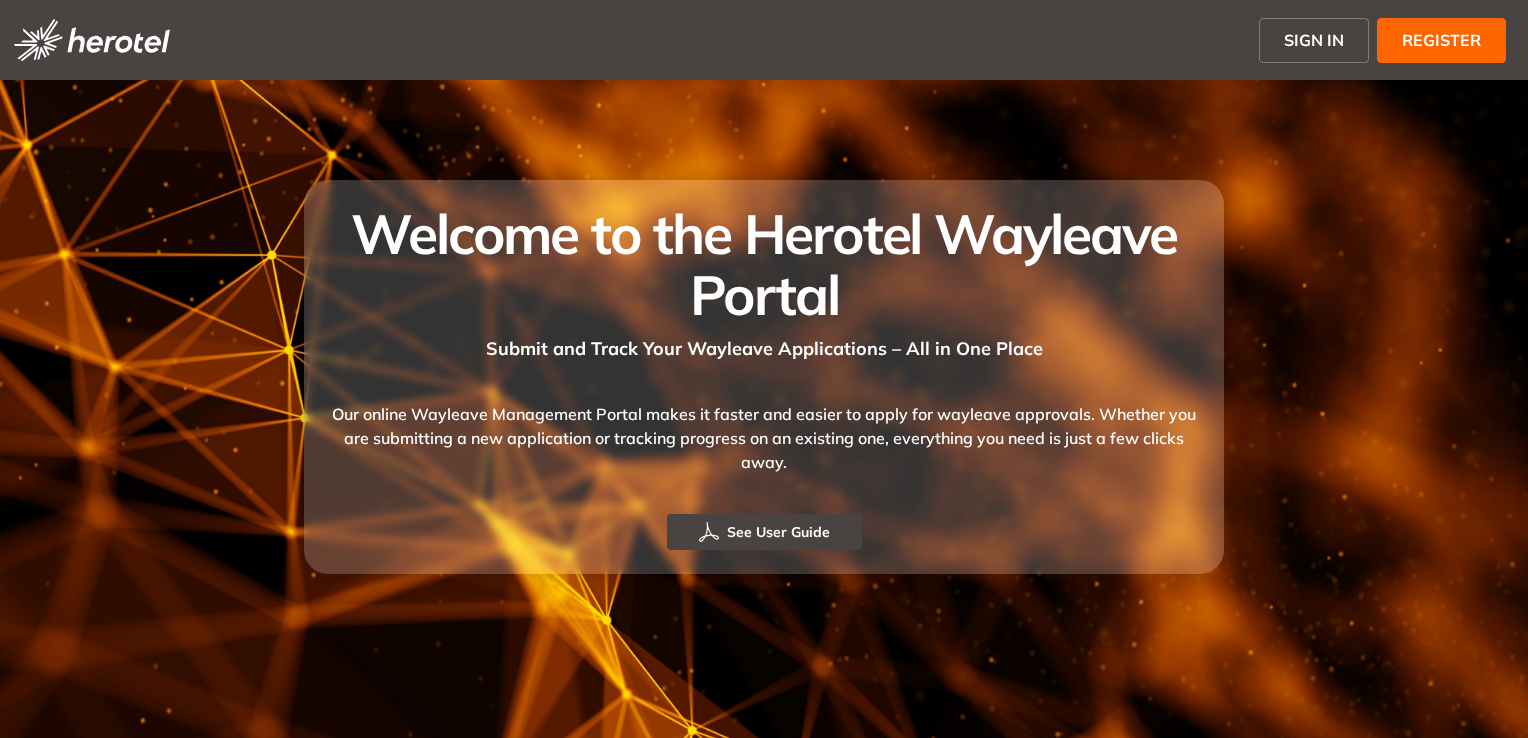 click on "SIGN IN" at bounding box center [1314, 40] 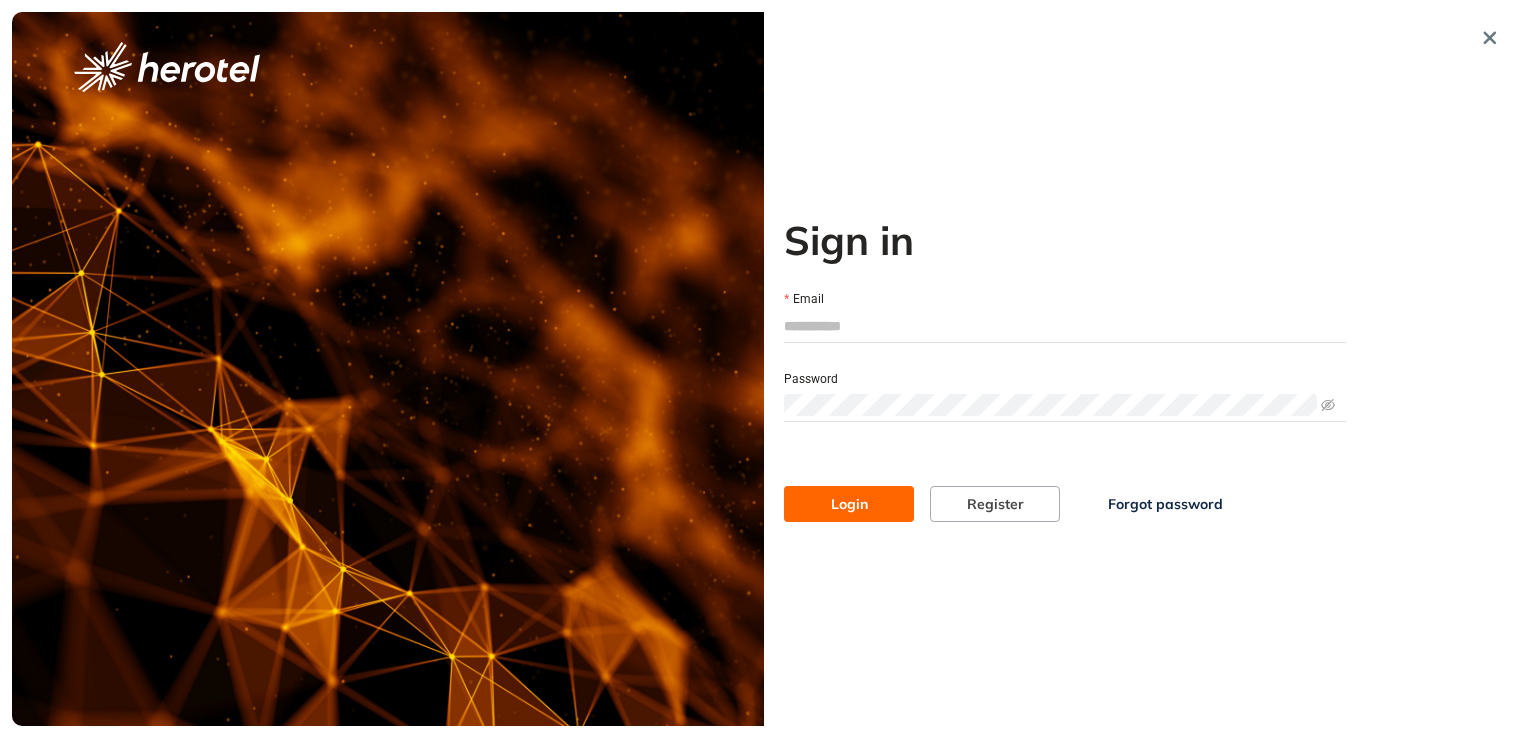 click on "Email" at bounding box center [1065, 326] 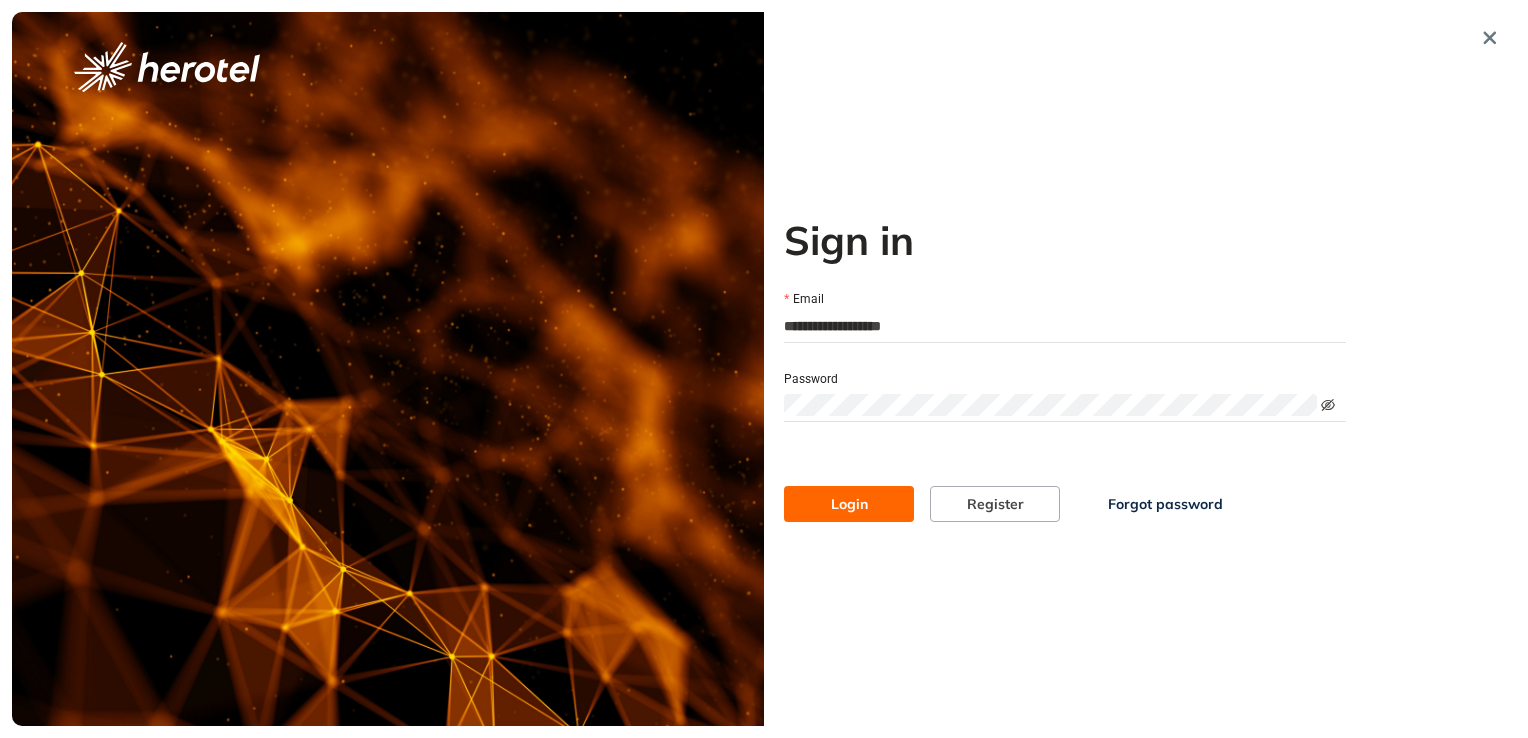 click 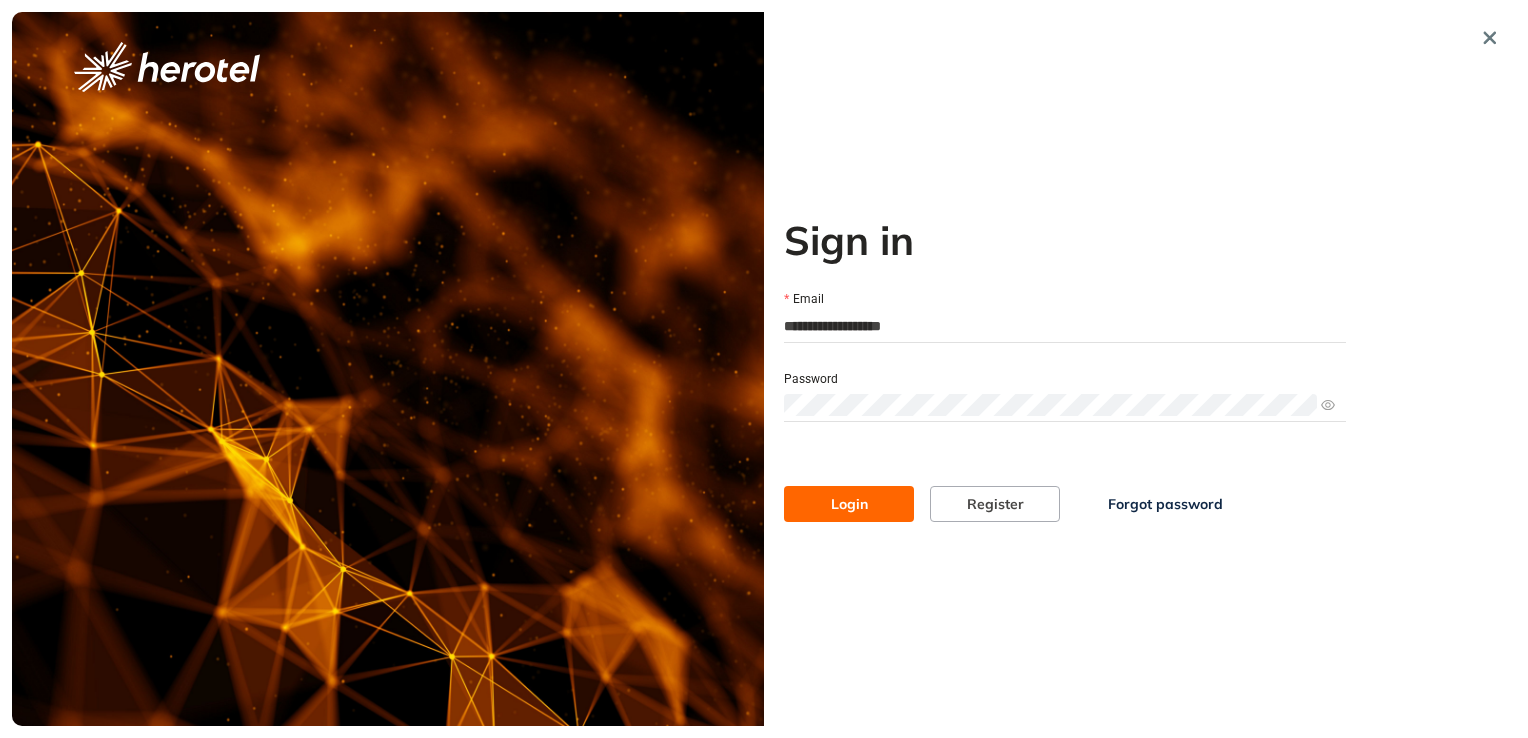click on "Login" at bounding box center [849, 504] 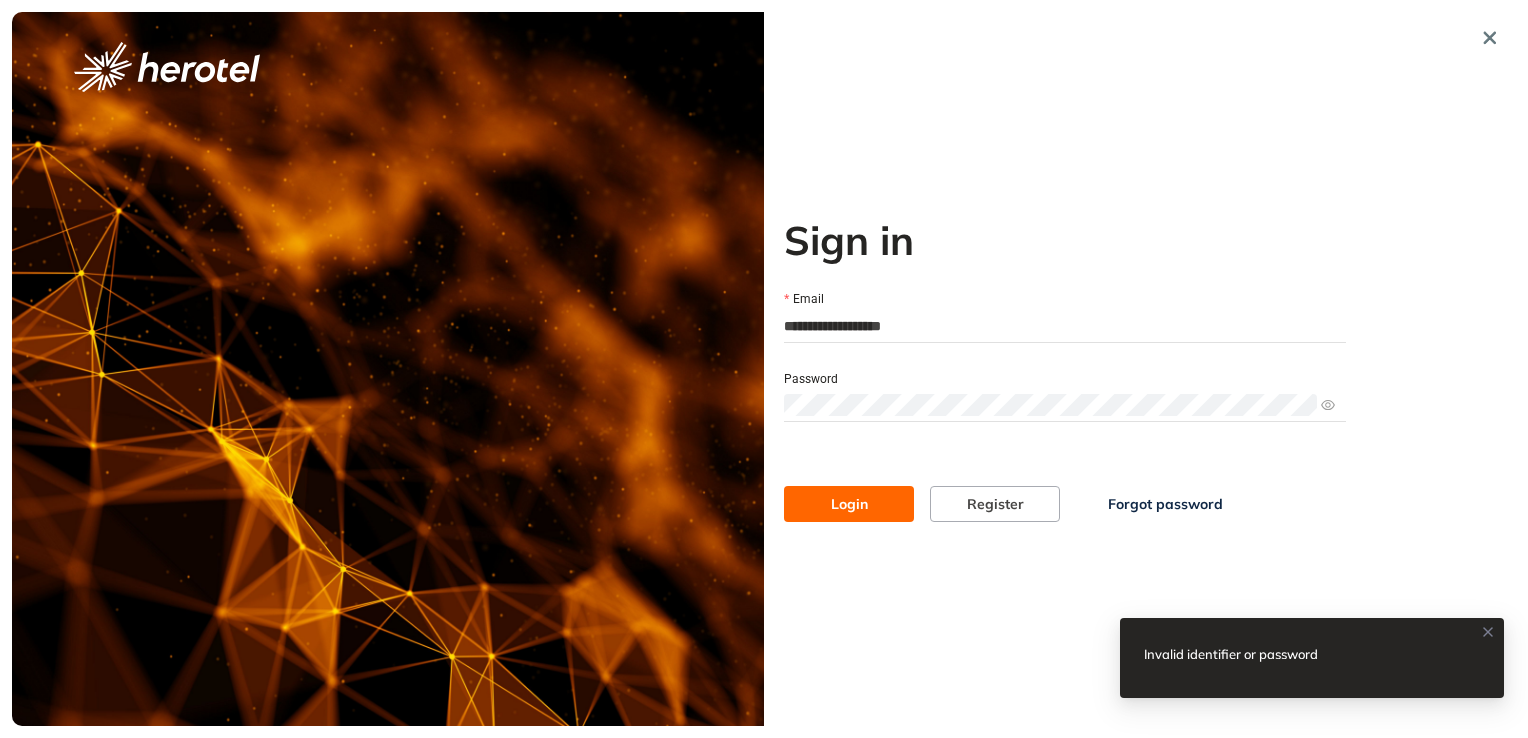 type 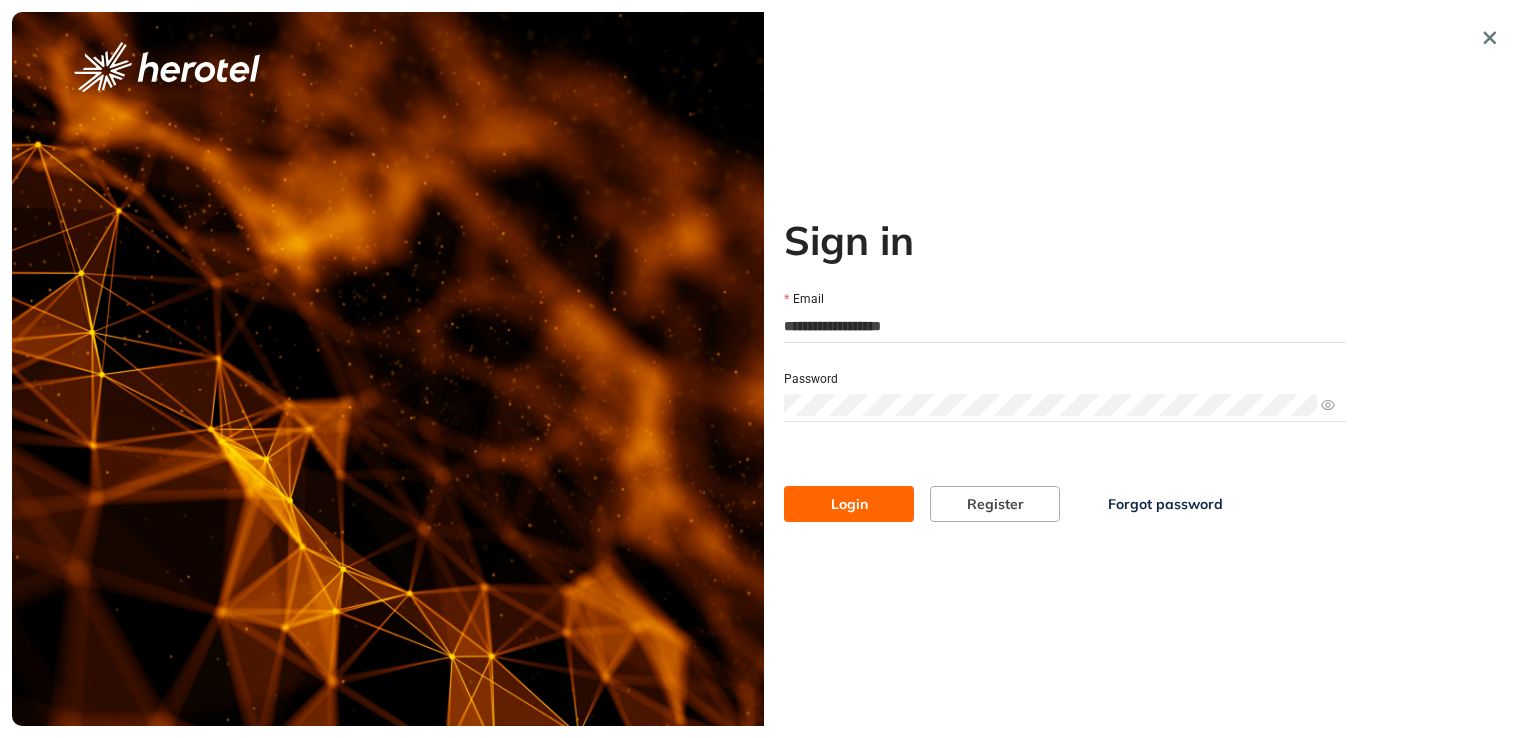 click on "**********" at bounding box center [764, 369] 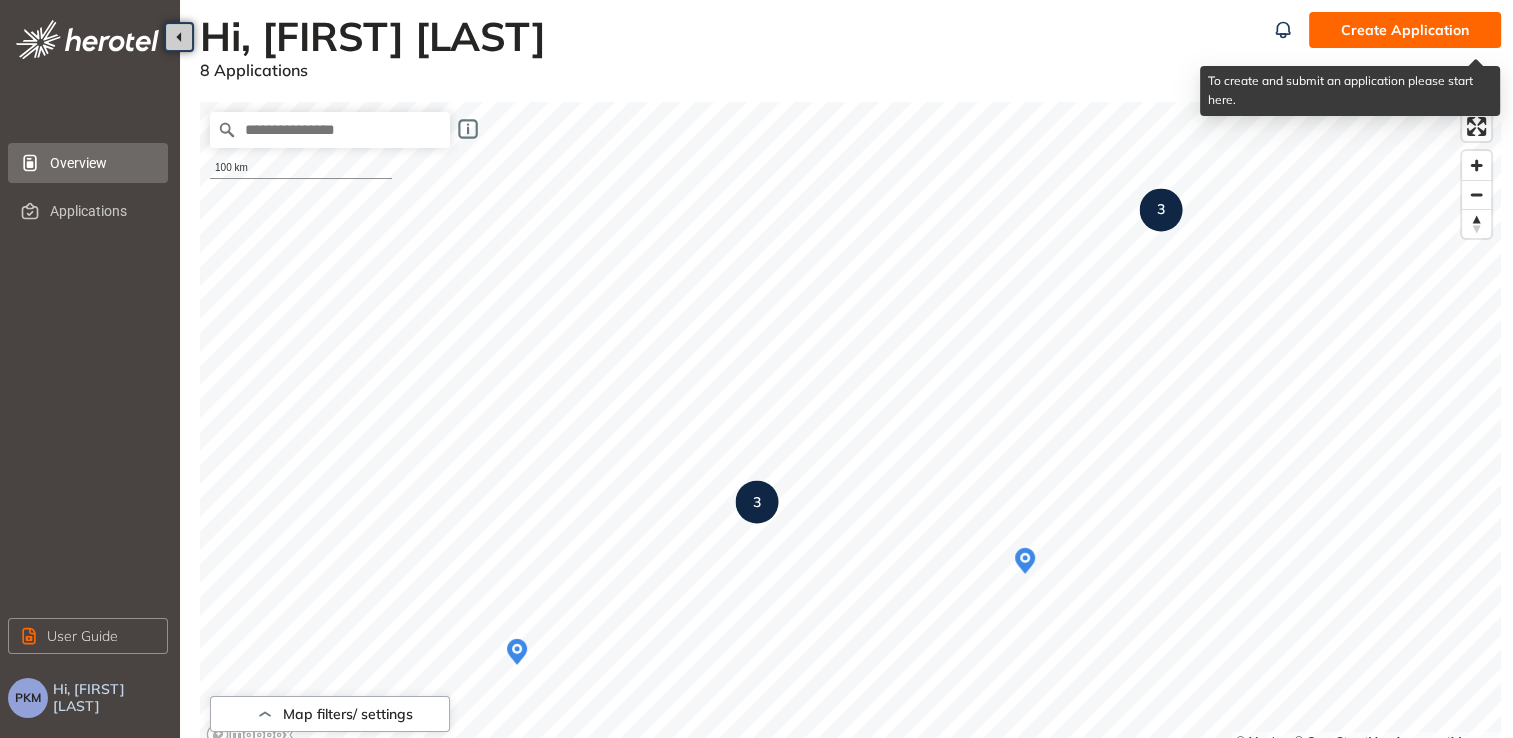 click on "Create Application" at bounding box center [1405, 30] 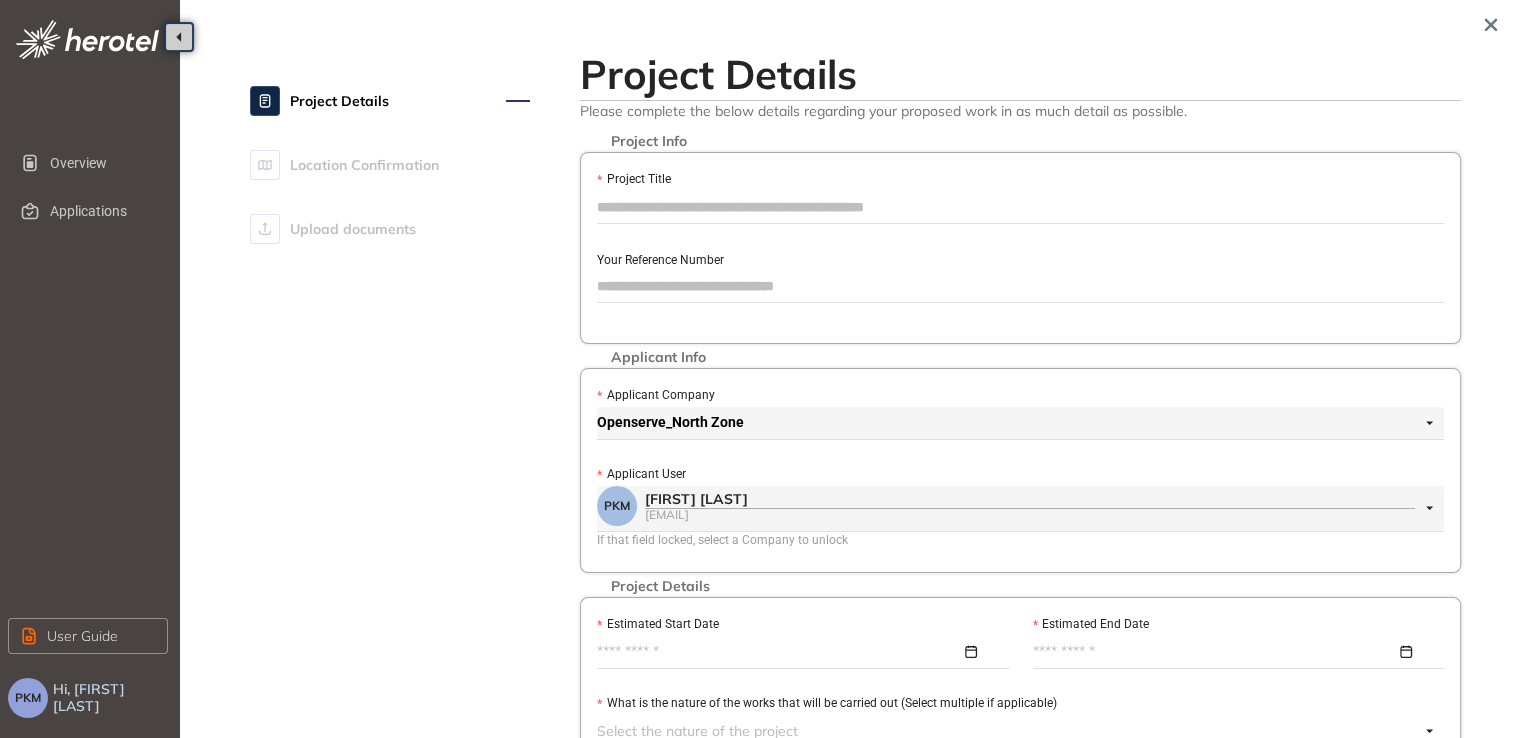 click on "Project Details" at bounding box center [1020, 74] 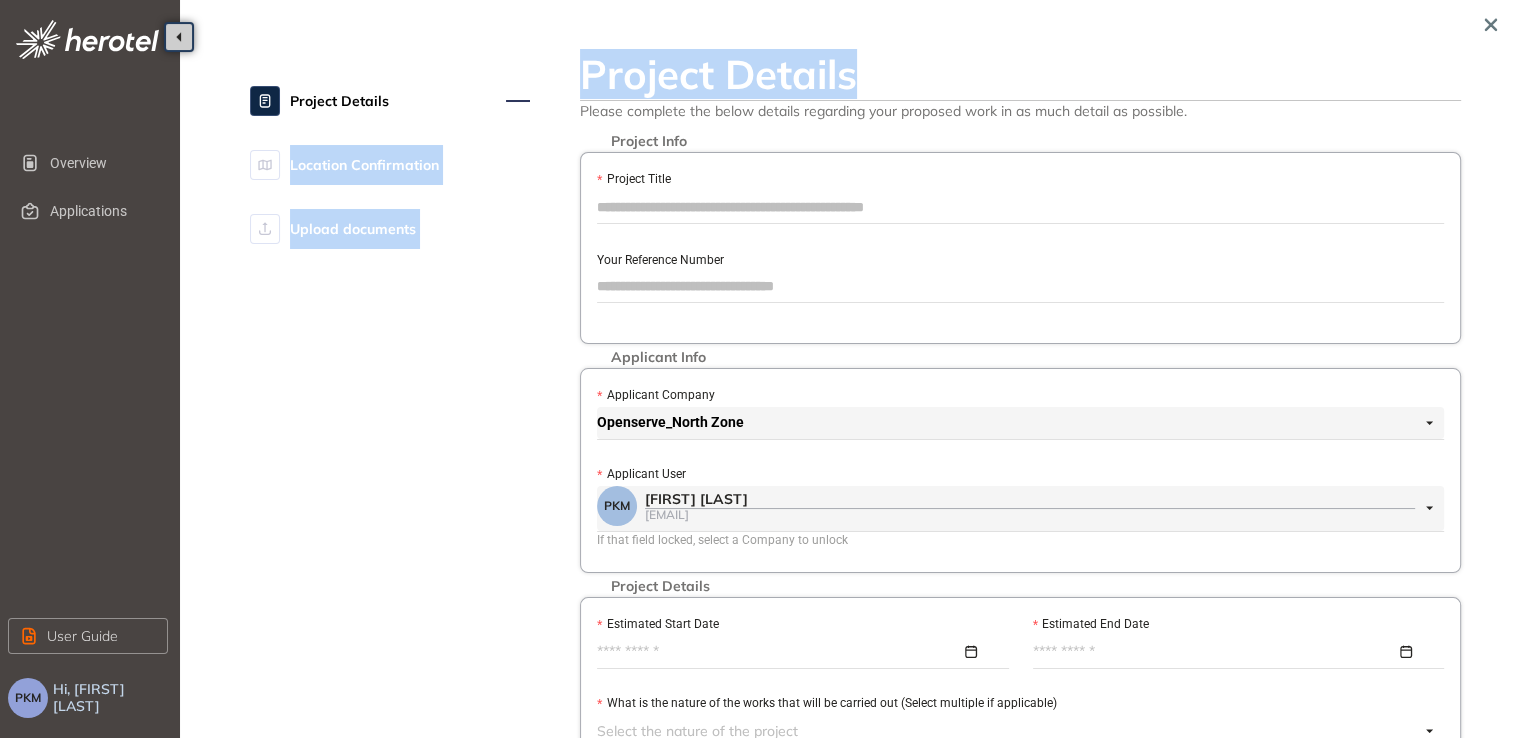 drag, startPoint x: 868, startPoint y: 72, endPoint x: 528, endPoint y: 103, distance: 341.4103 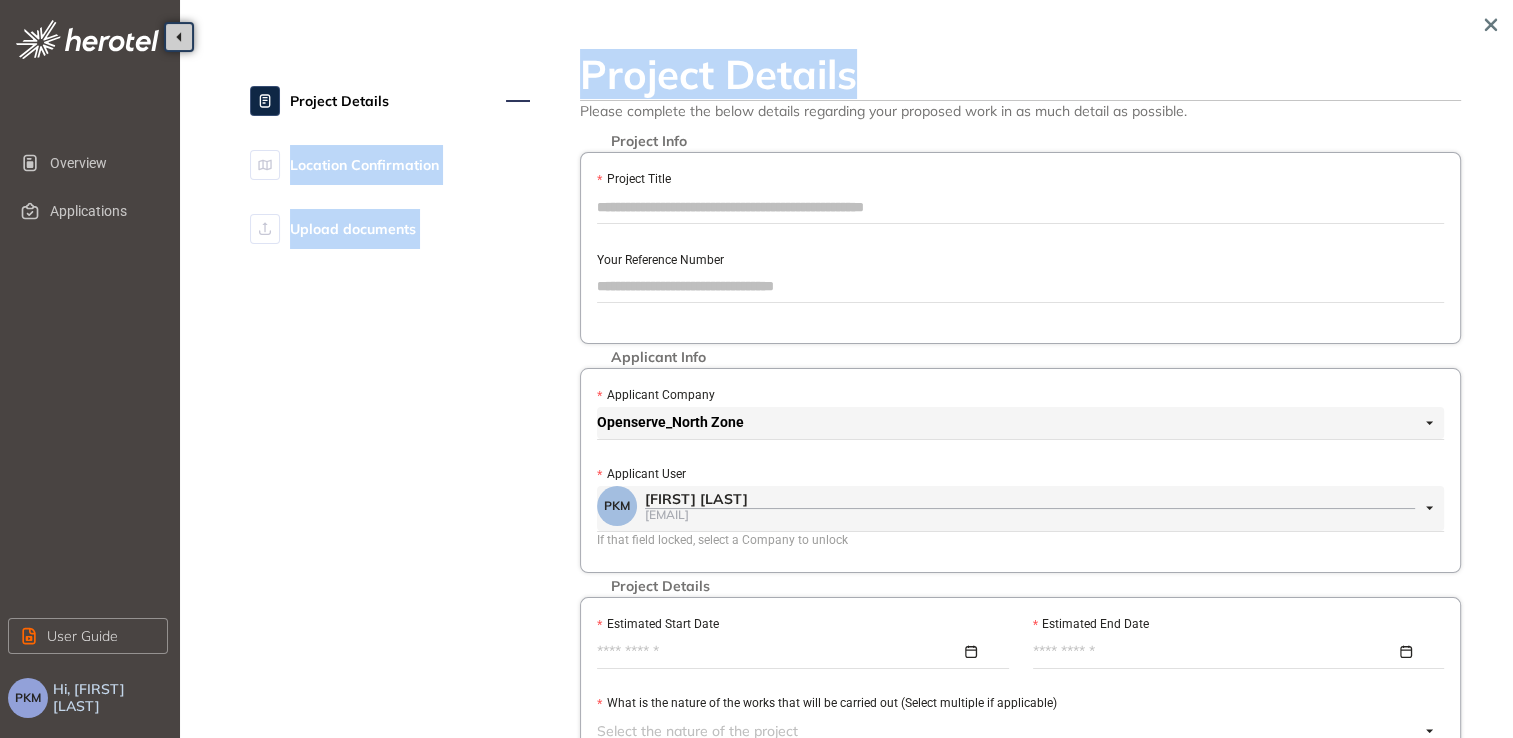 drag, startPoint x: 528, startPoint y: 103, endPoint x: 852, endPoint y: 96, distance: 324.07562 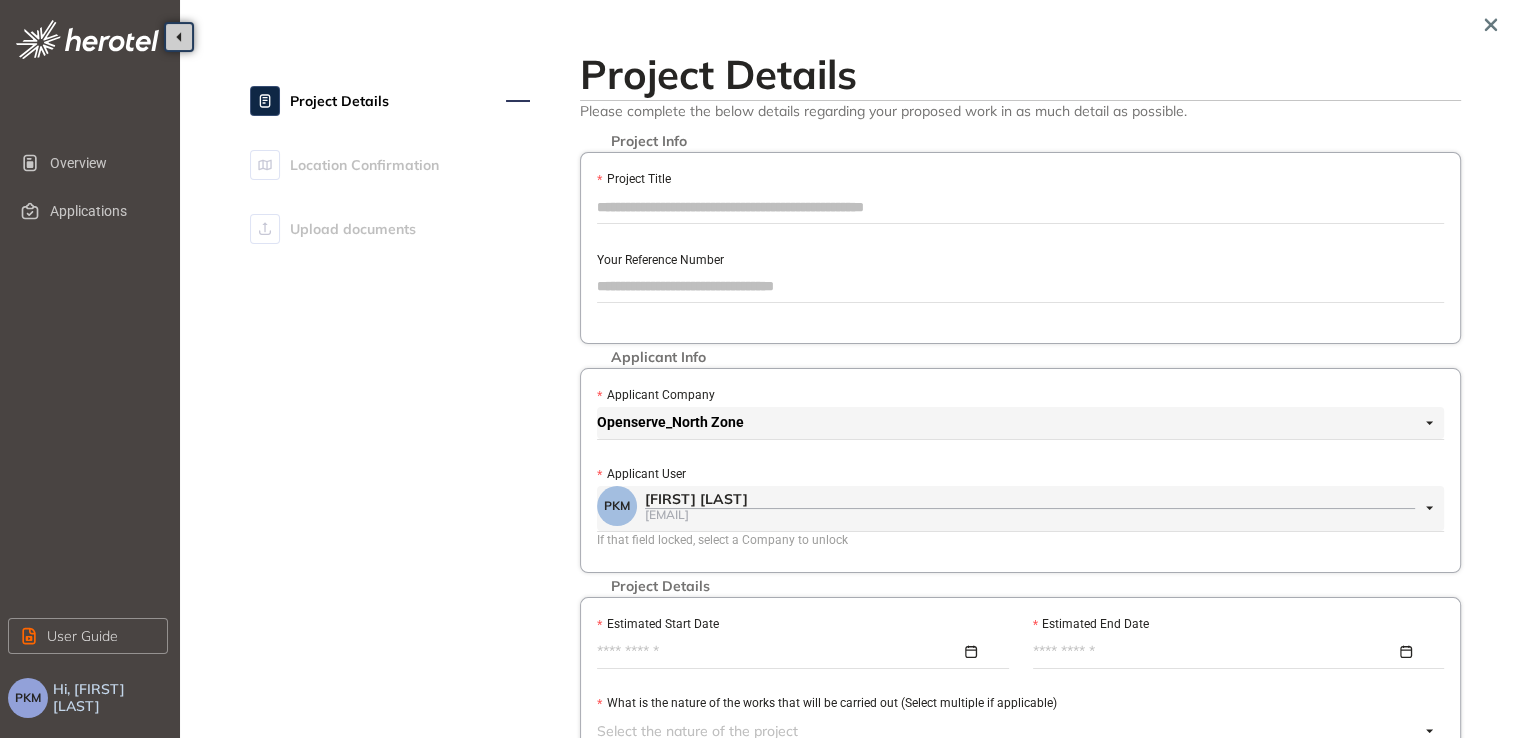 click on "Project Details" at bounding box center (1020, 74) 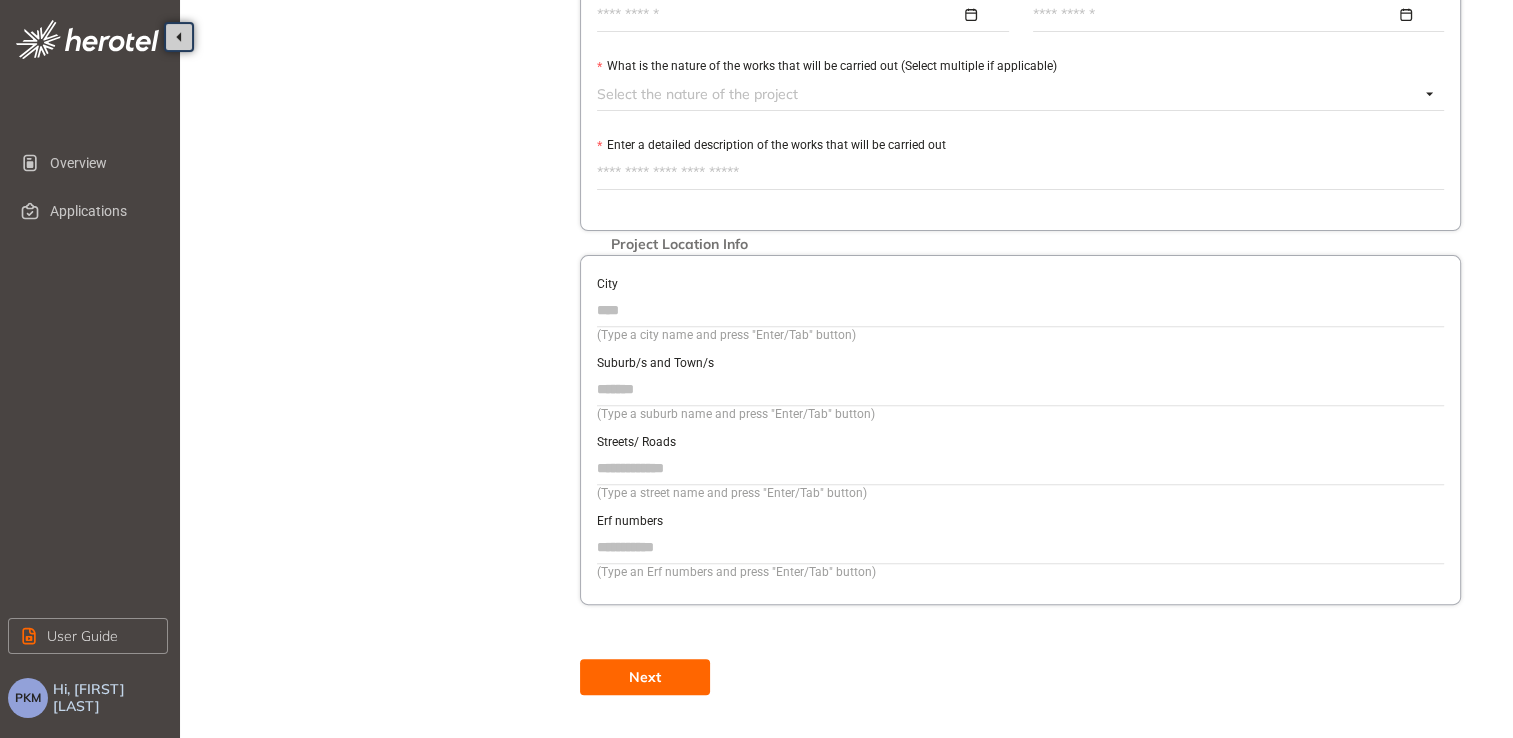 click on "Project Details Please complete the below details regarding your proposed work in as much detail as possible. Project Info Project Title Your Reference Number Applicant Info Applicant Company Openserve_North Zone Applicant User PKM [FIRST] [LAST] [EMAIL] If that field locked, select a Company to unlock Project Details Estimated Start Date Estimated End Date What is the nature of the works that will be carried out (Select multiple if applicable)   Select the nature of the project Enter a detailed description of the works that will be carried out Project Location Info City (Type a city name and press "Enter/Tab" button) Suburb/s and Town/s (Type a suburb name and press "Enter/Tab" button) Streets/ Roads (Type a street name and press "Enter/Tab" button) Erf numbers (Type an Erf numbers and press "Enter/Tab" button) Next" at bounding box center (1020, 54) 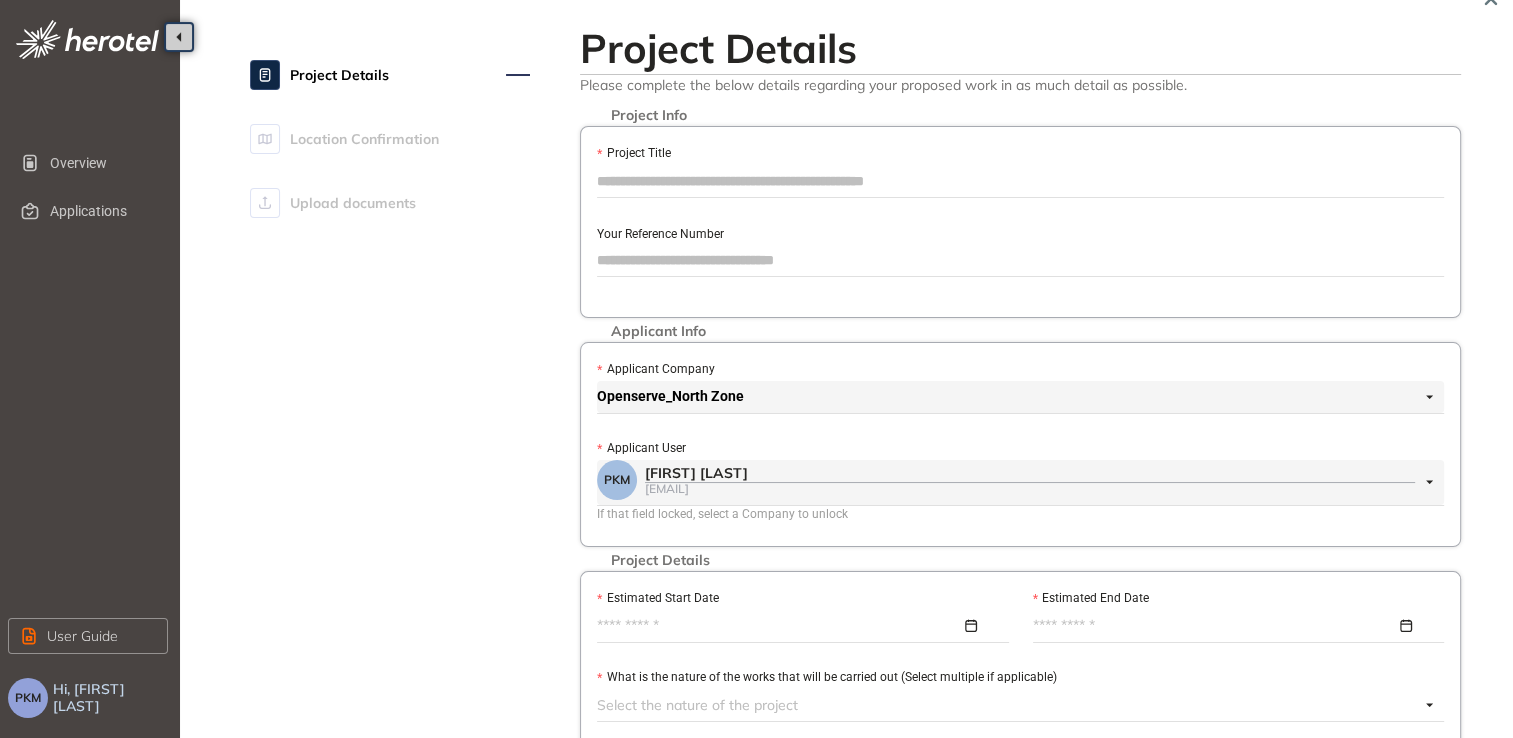 scroll, scrollTop: 0, scrollLeft: 0, axis: both 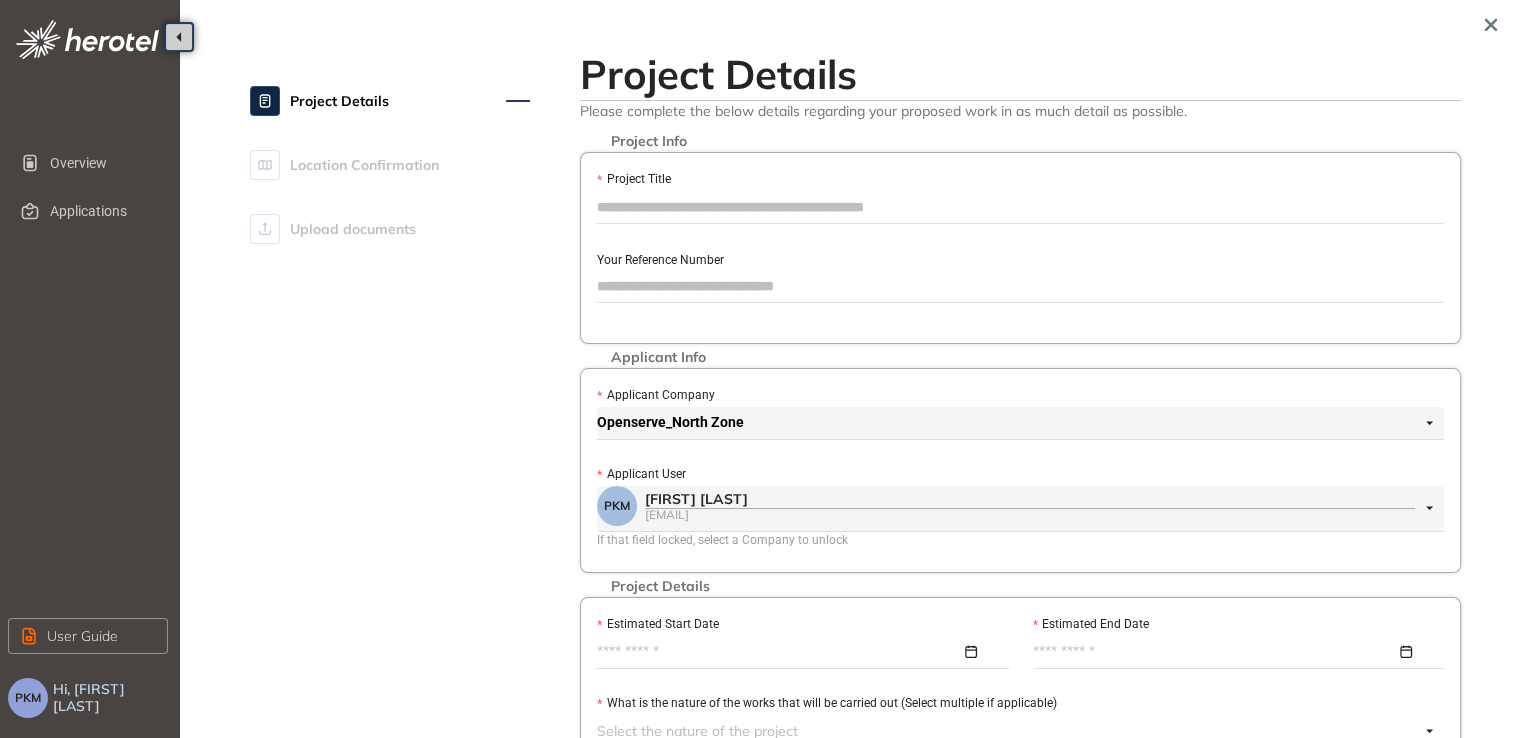 click on "Project Details" at bounding box center (1020, 74) 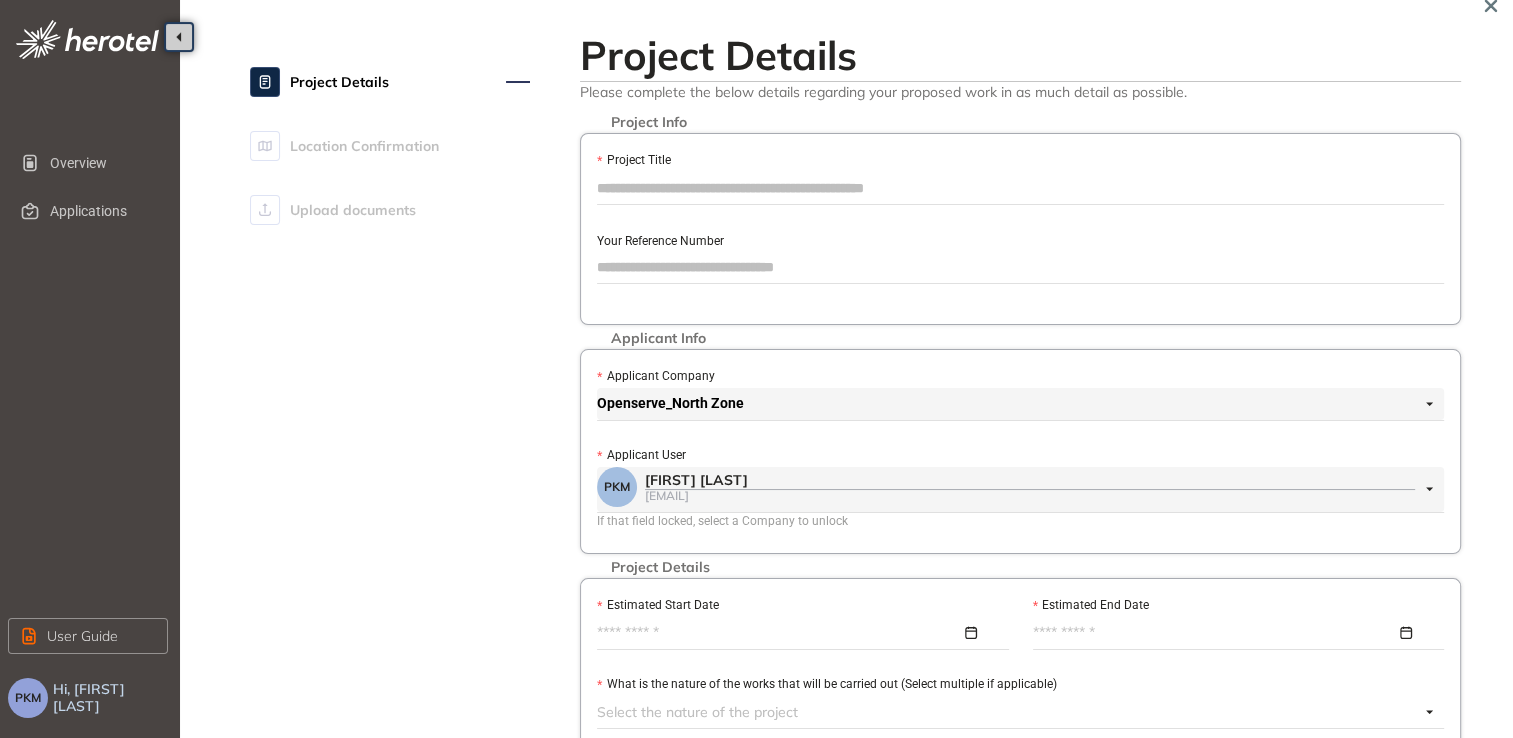 scroll, scrollTop: 27, scrollLeft: 0, axis: vertical 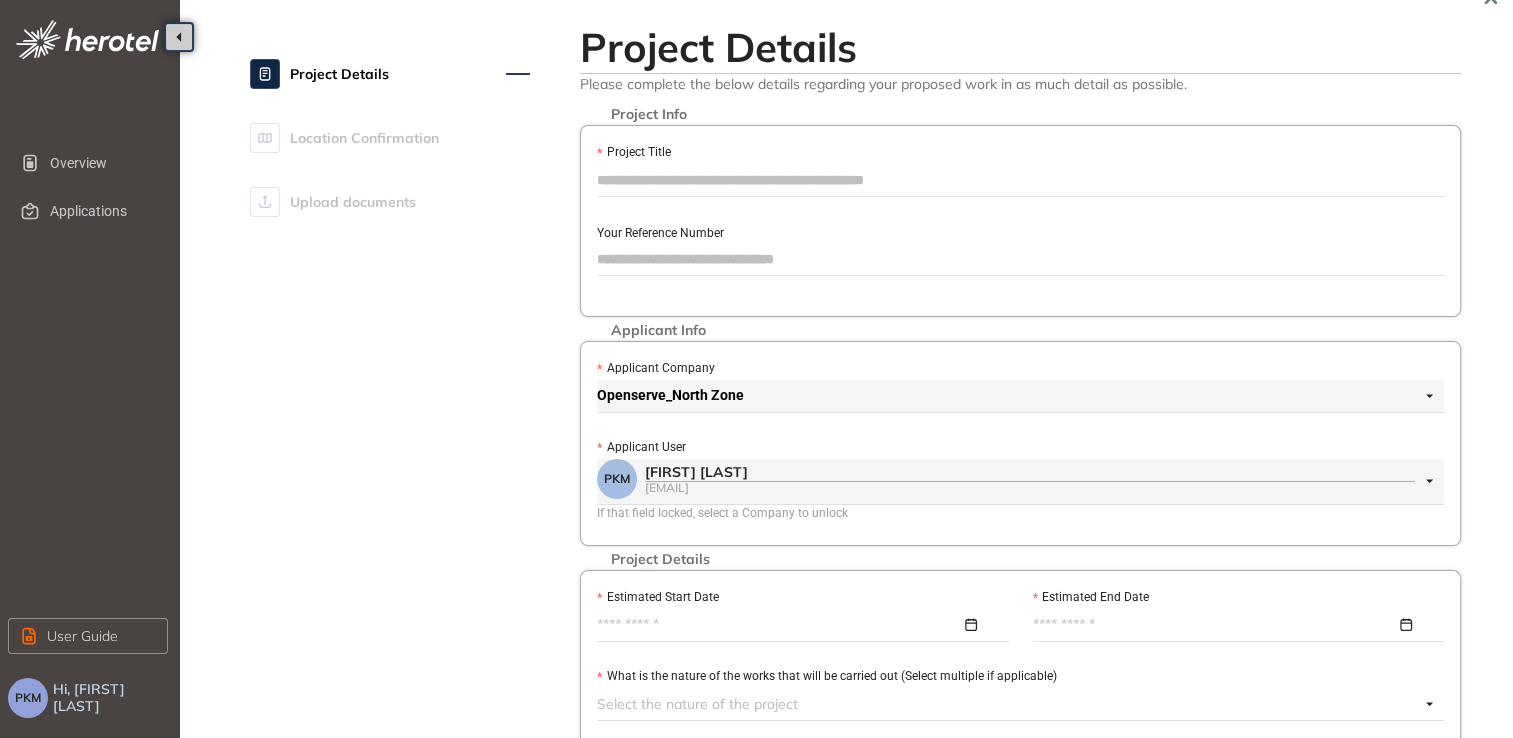 click on "Project Title" at bounding box center (1020, 180) 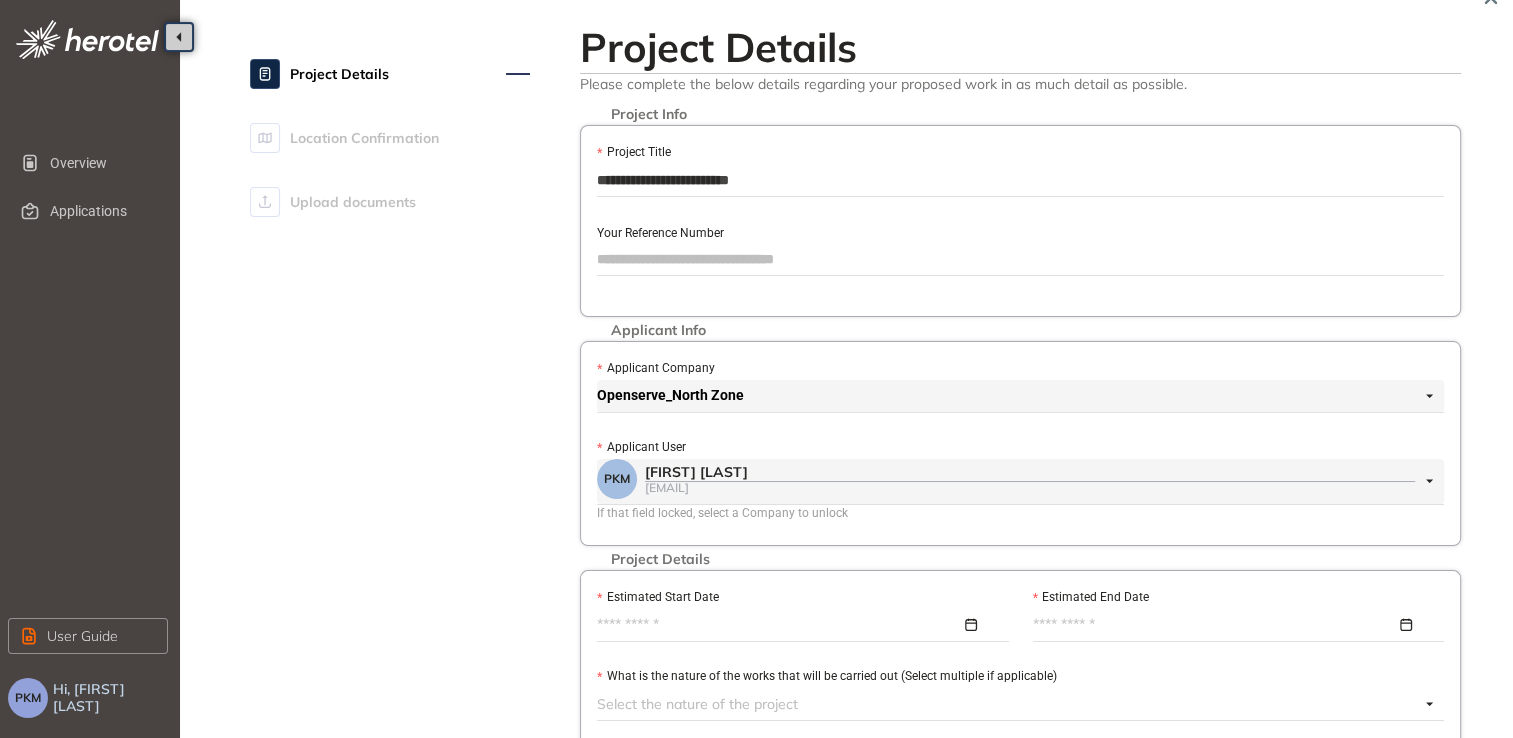 type on "**********" 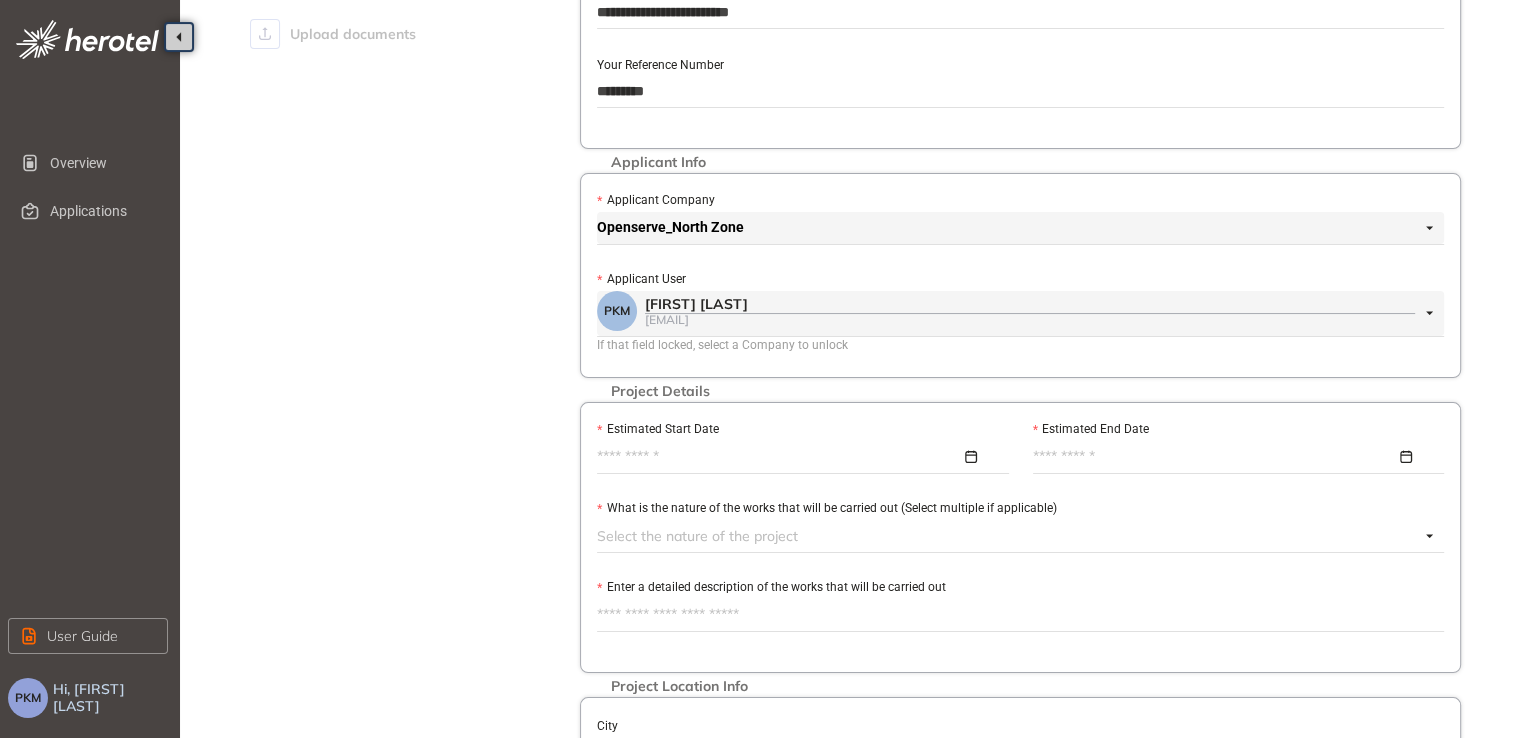 scroll, scrollTop: 196, scrollLeft: 0, axis: vertical 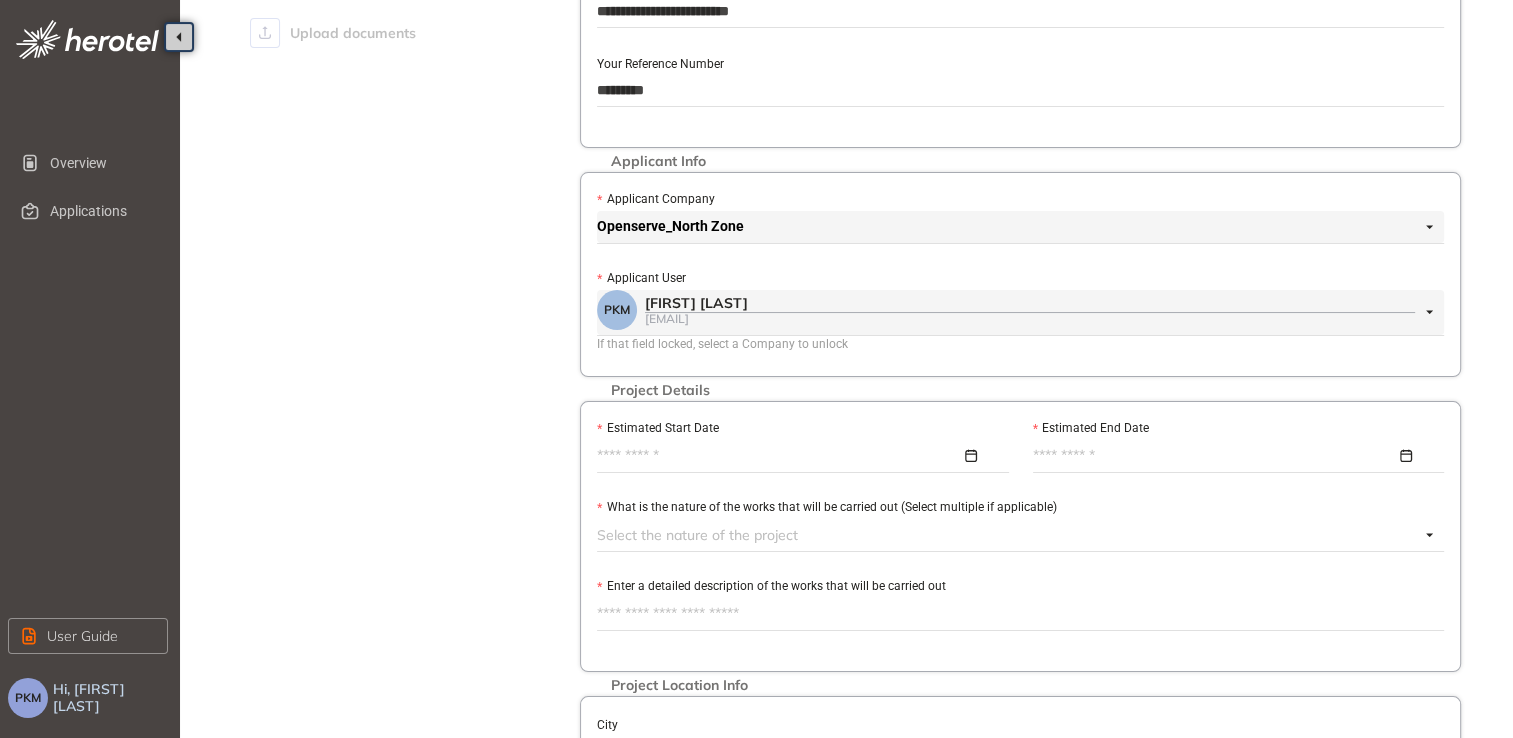 type on "*********" 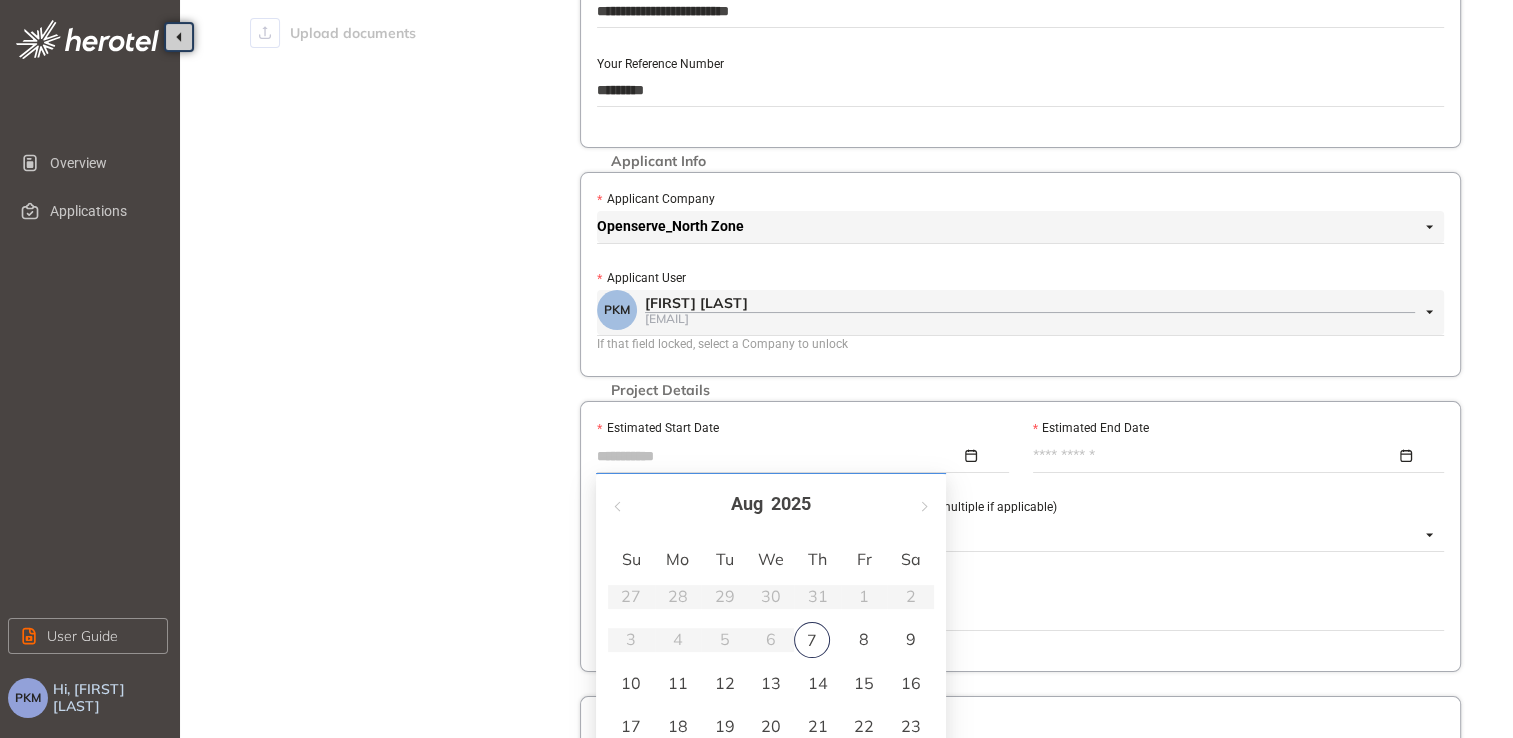 type on "**********" 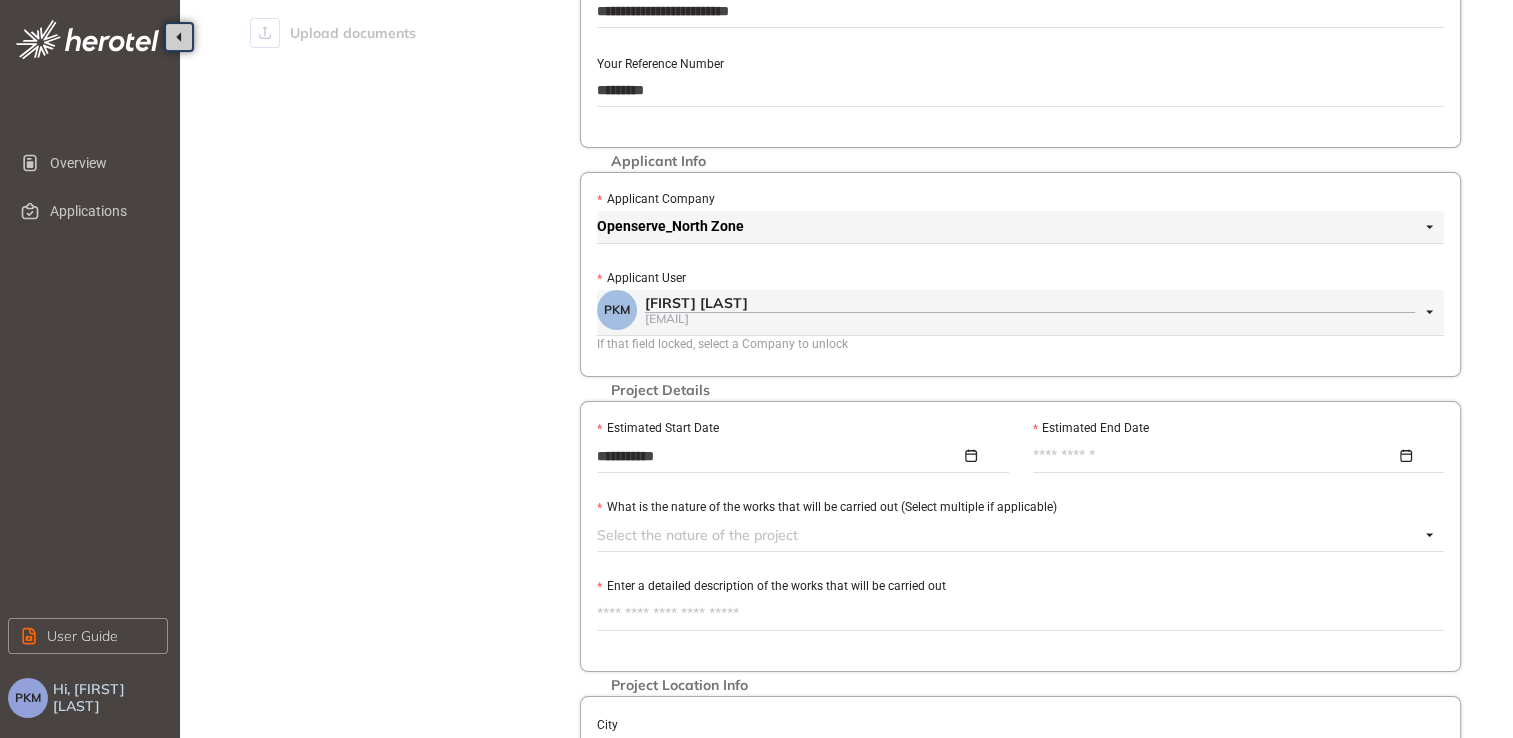 click at bounding box center (1233, 456) 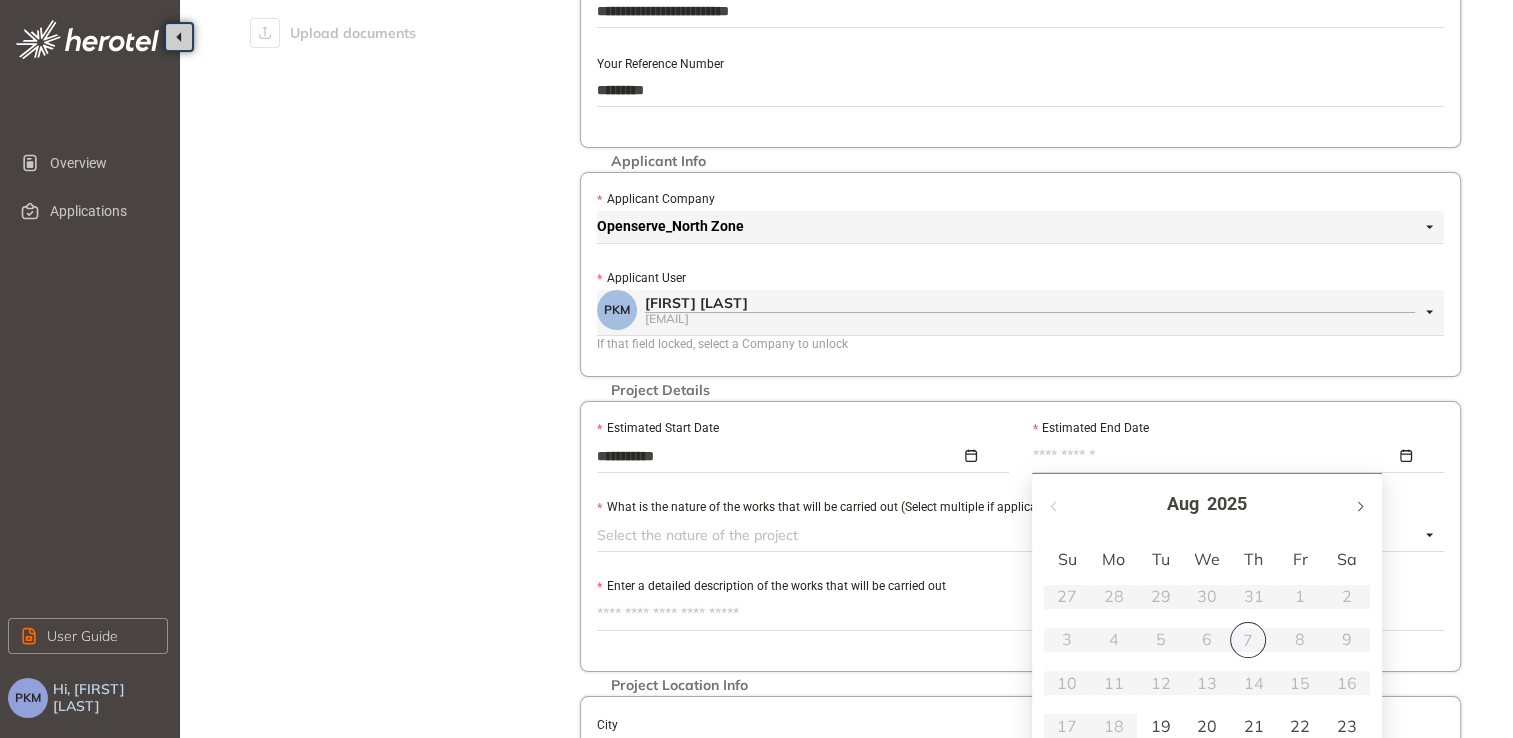 click at bounding box center [1359, 504] 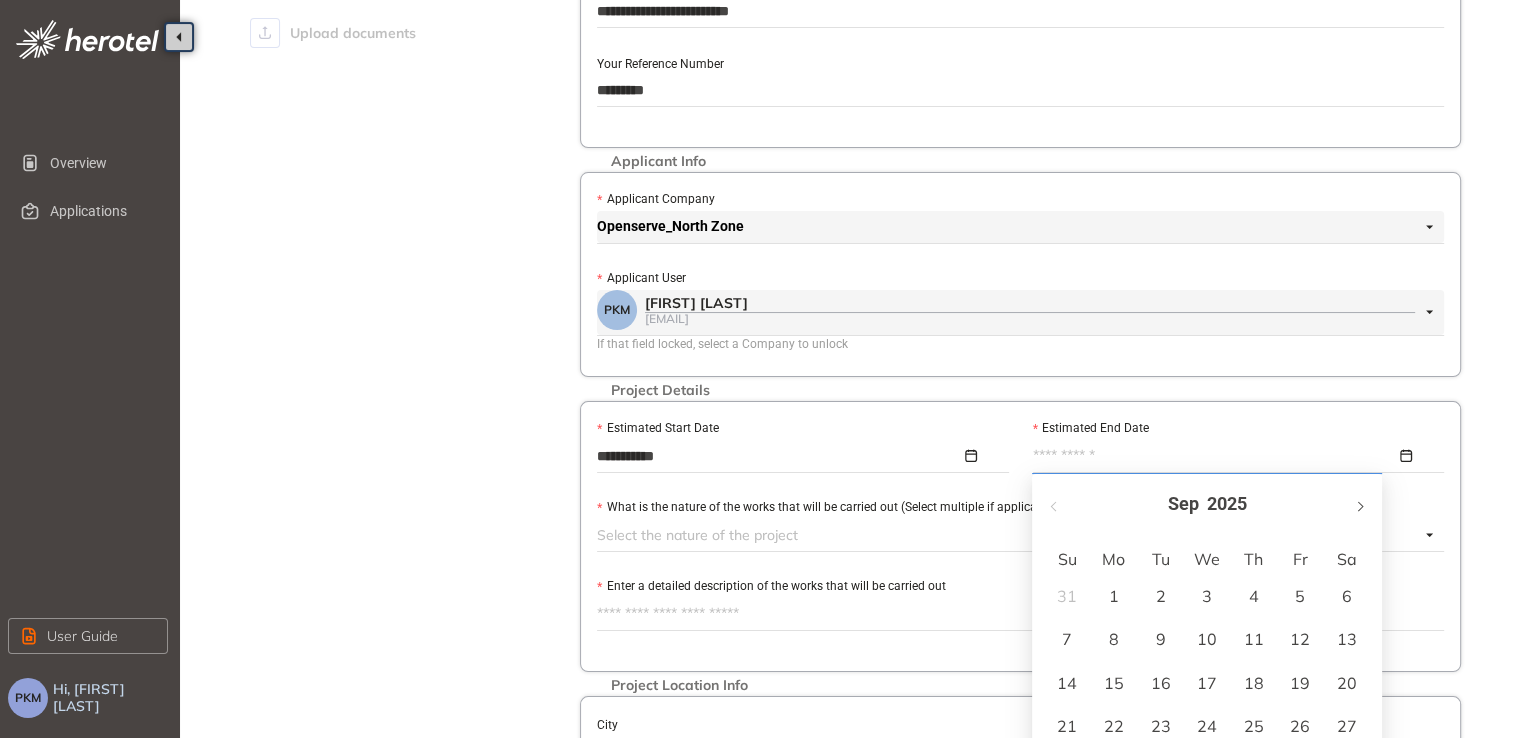 click at bounding box center (1359, 506) 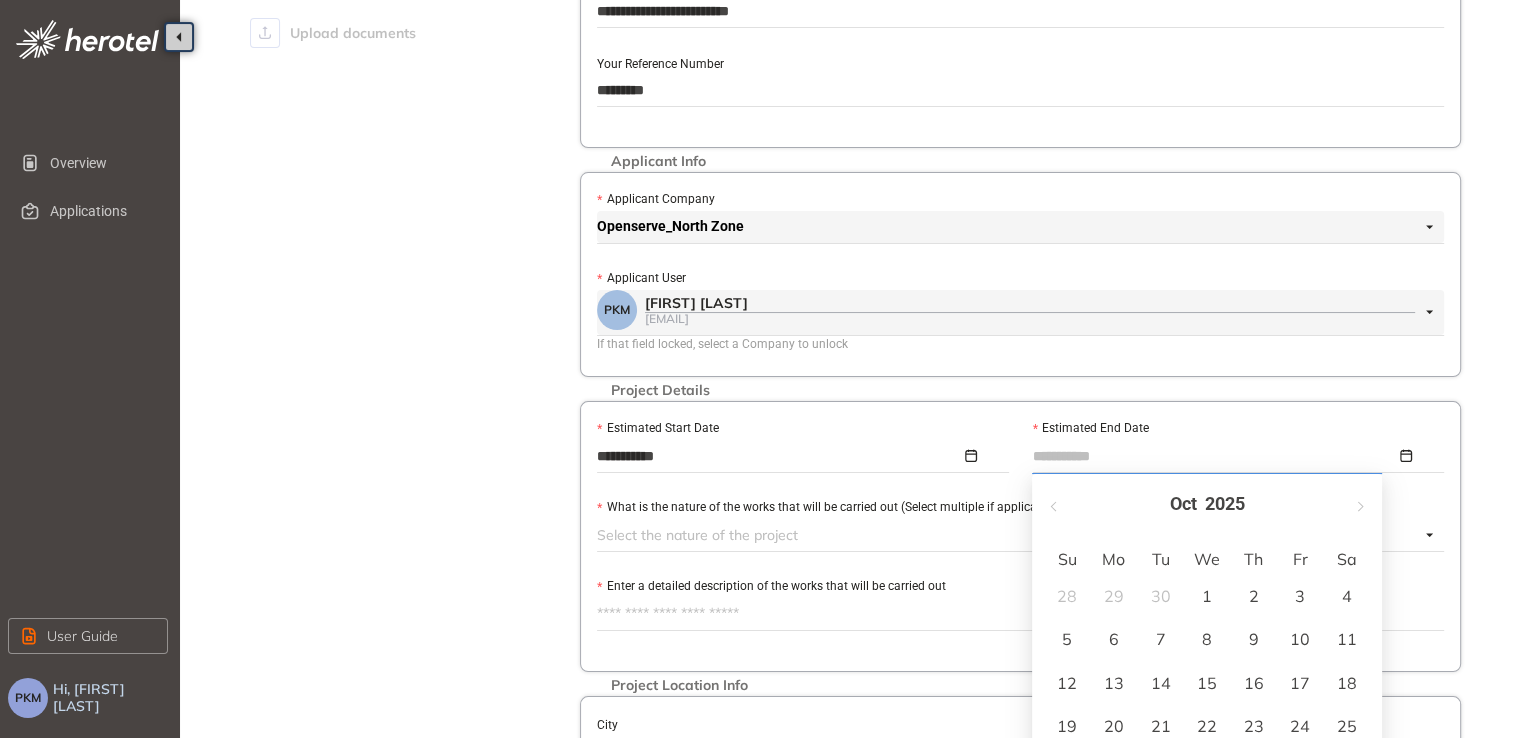 type on "**********" 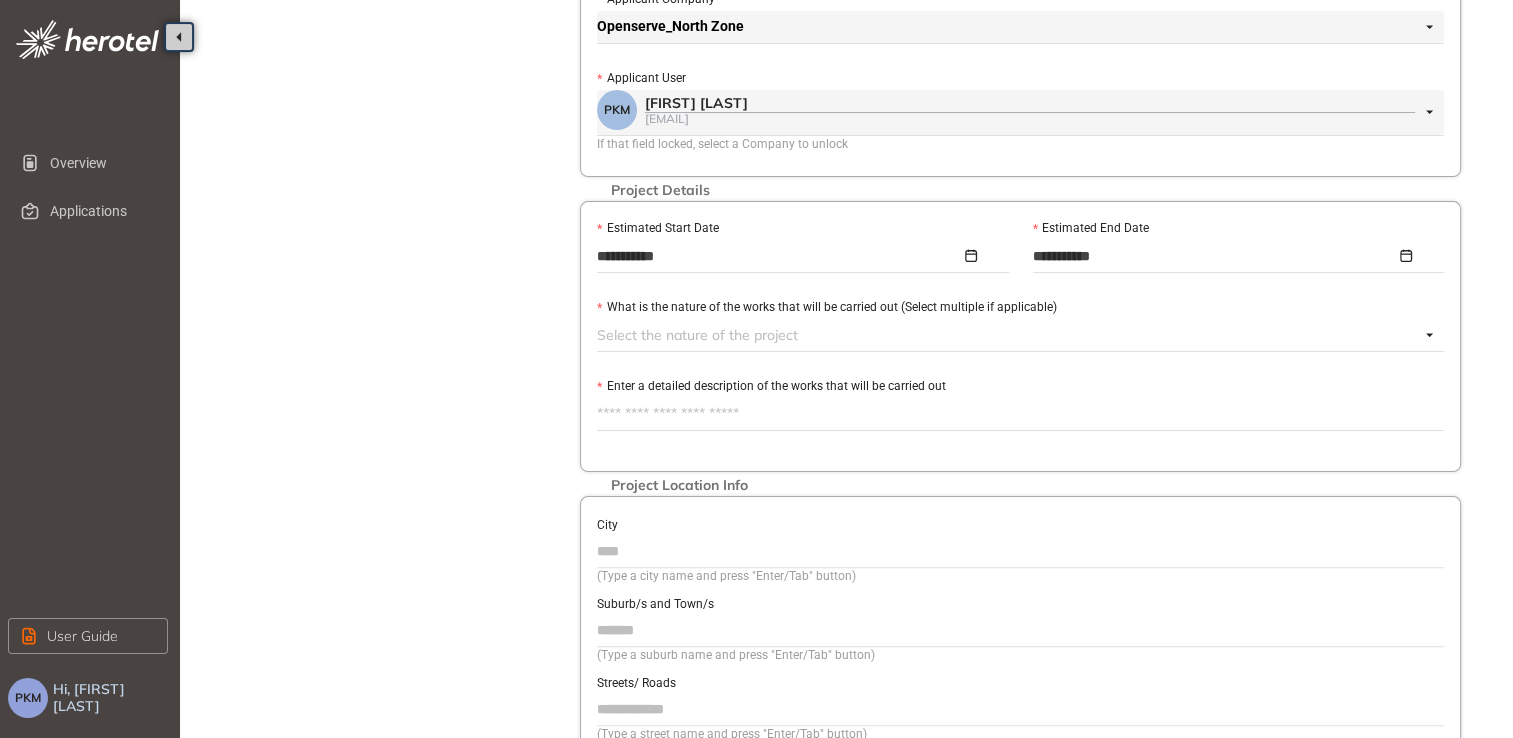 scroll, scrollTop: 404, scrollLeft: 0, axis: vertical 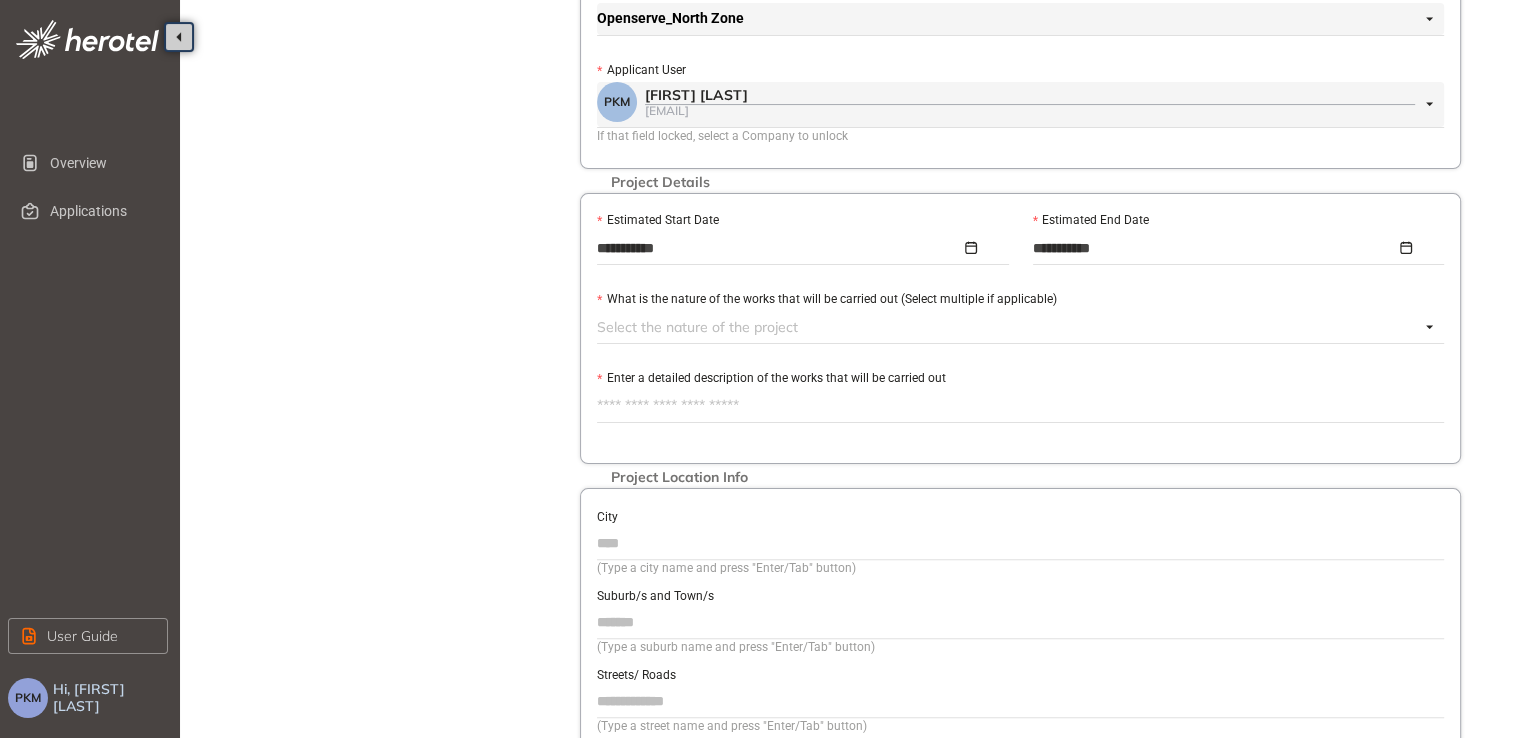 click on "Enter a detailed description of the works that will be carried out" at bounding box center (1020, 406) 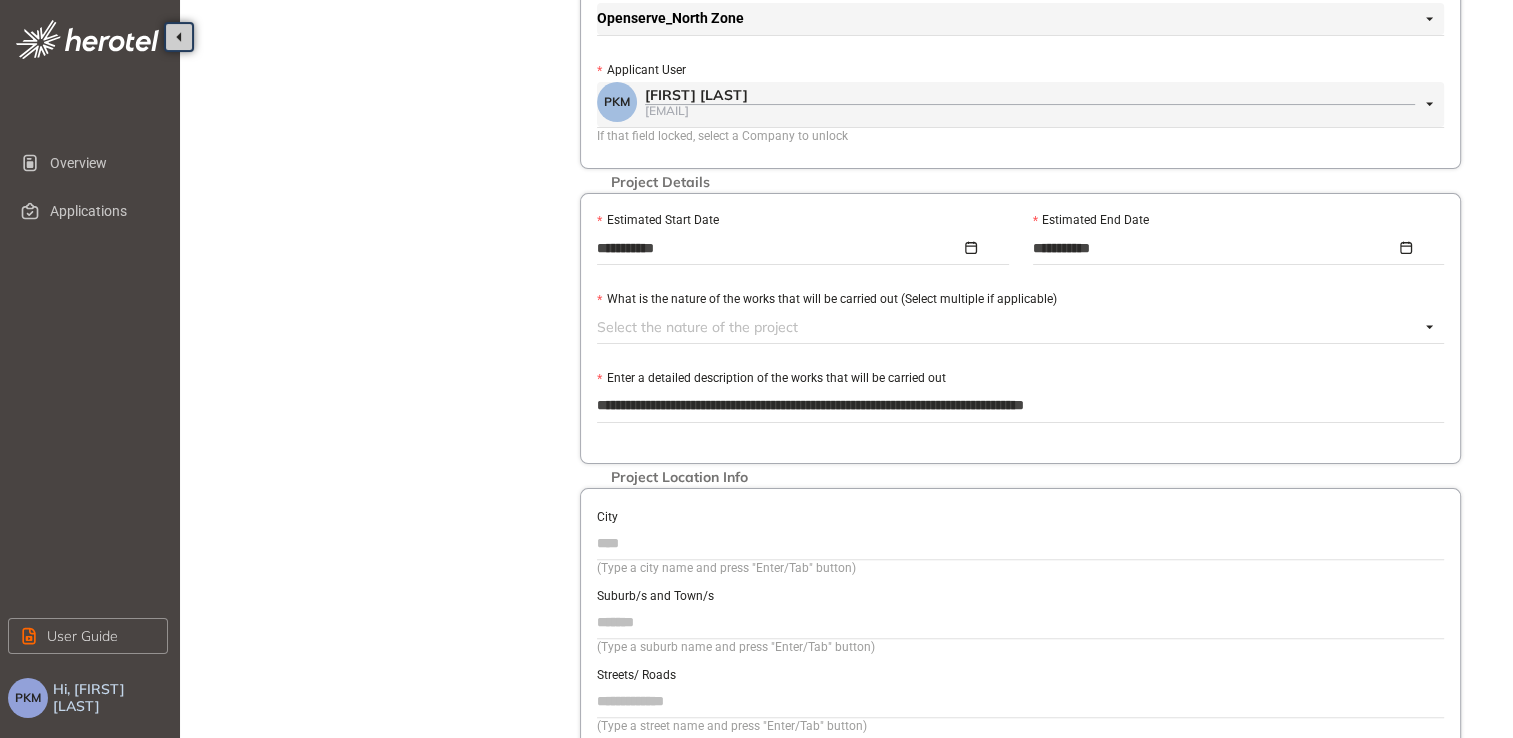 type on "**********" 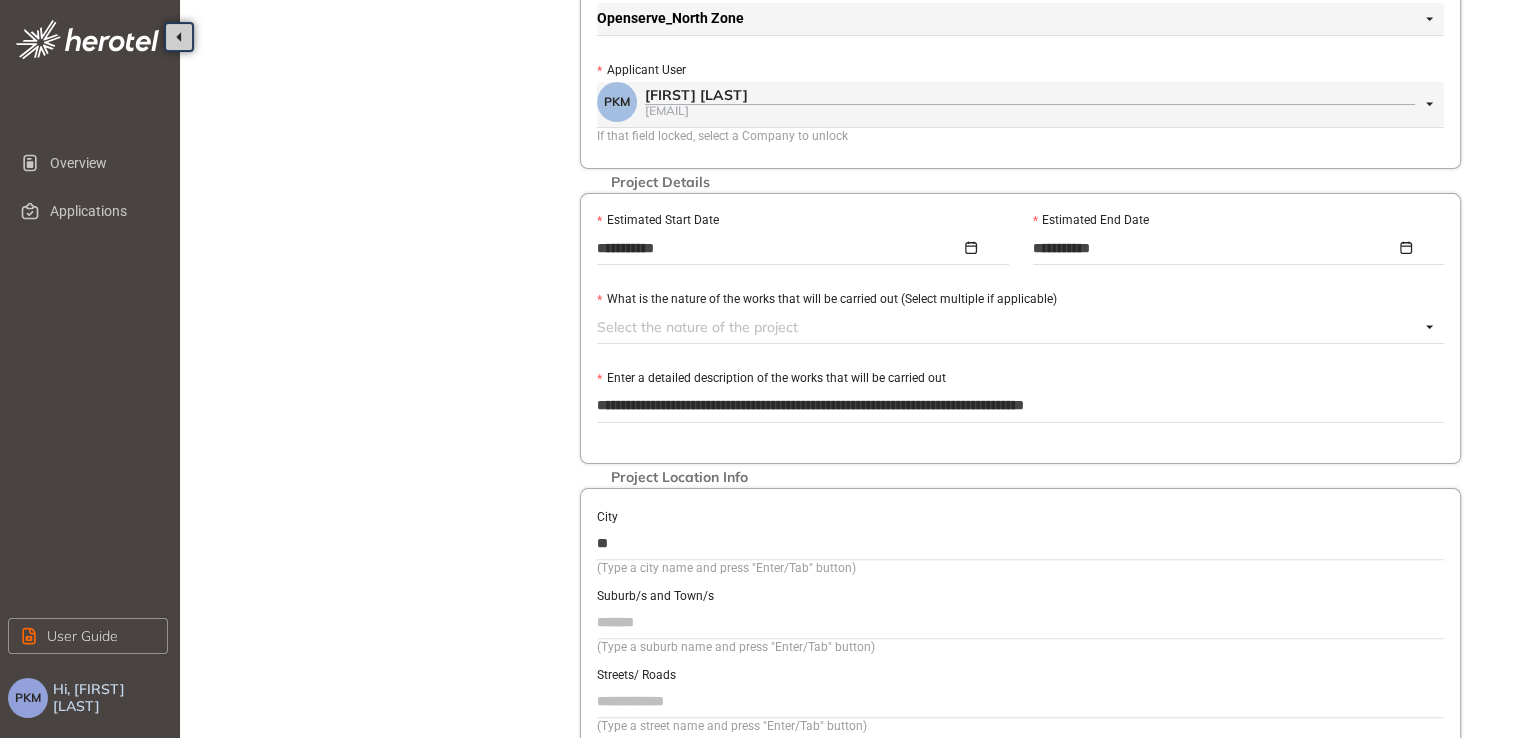 type on "*" 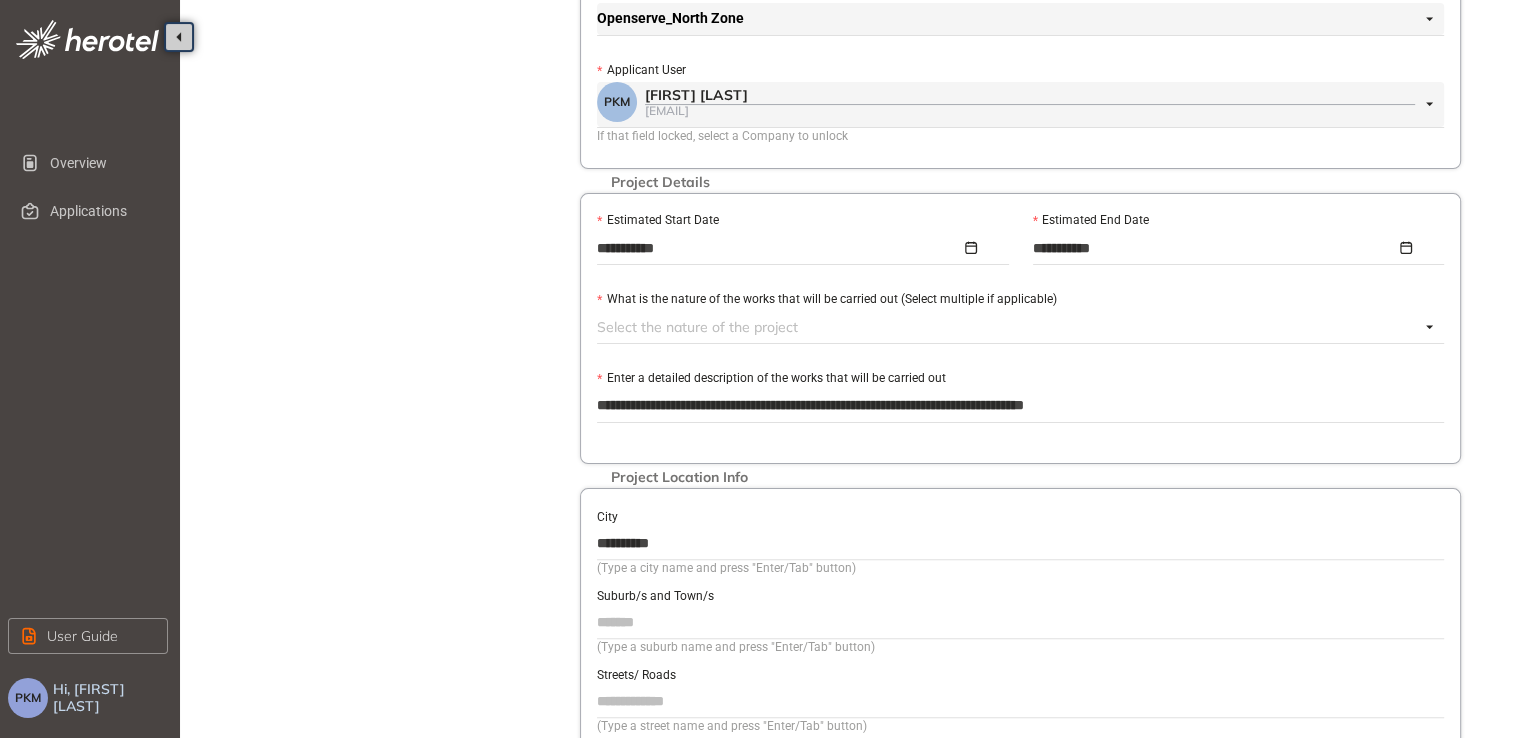 type on "**********" 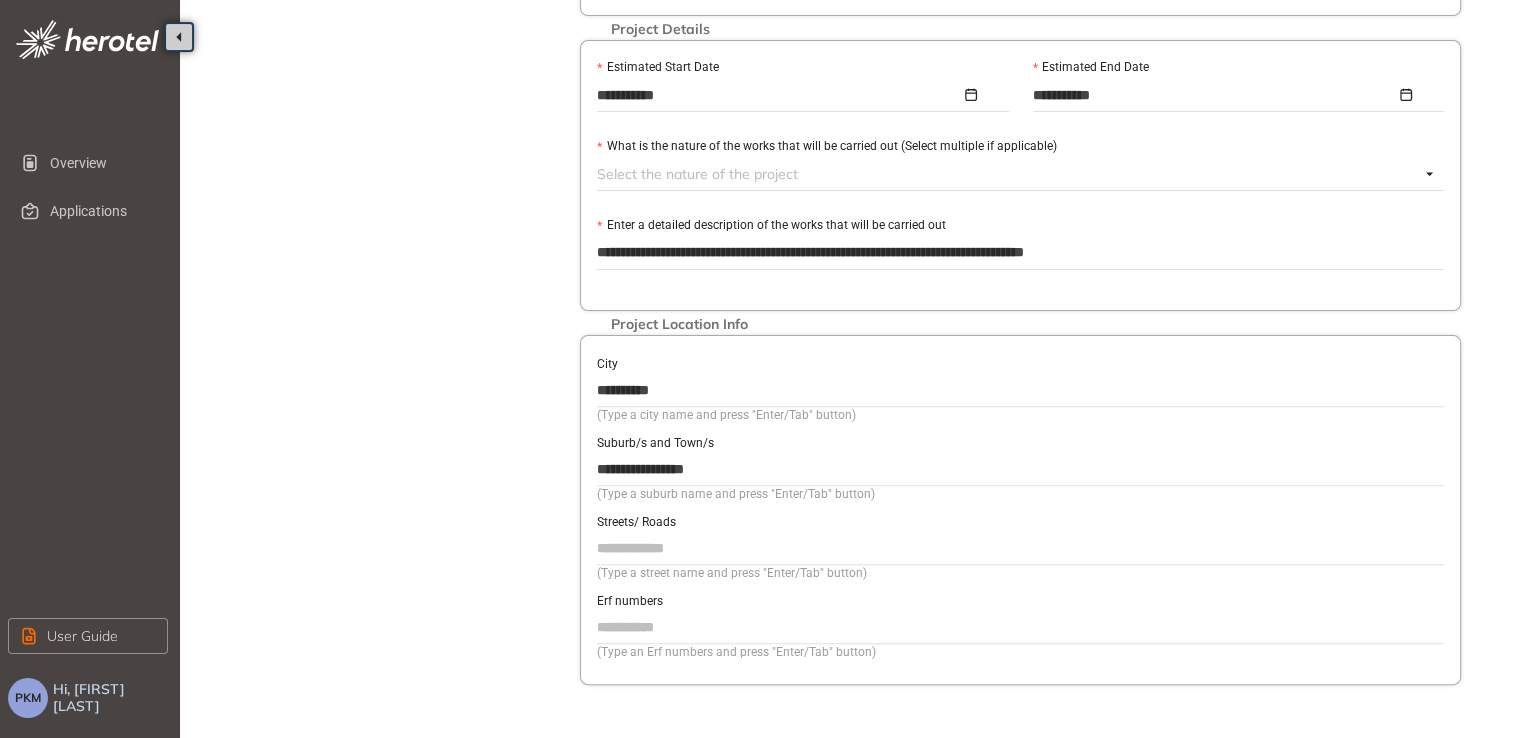 scroll, scrollTop: 640, scrollLeft: 0, axis: vertical 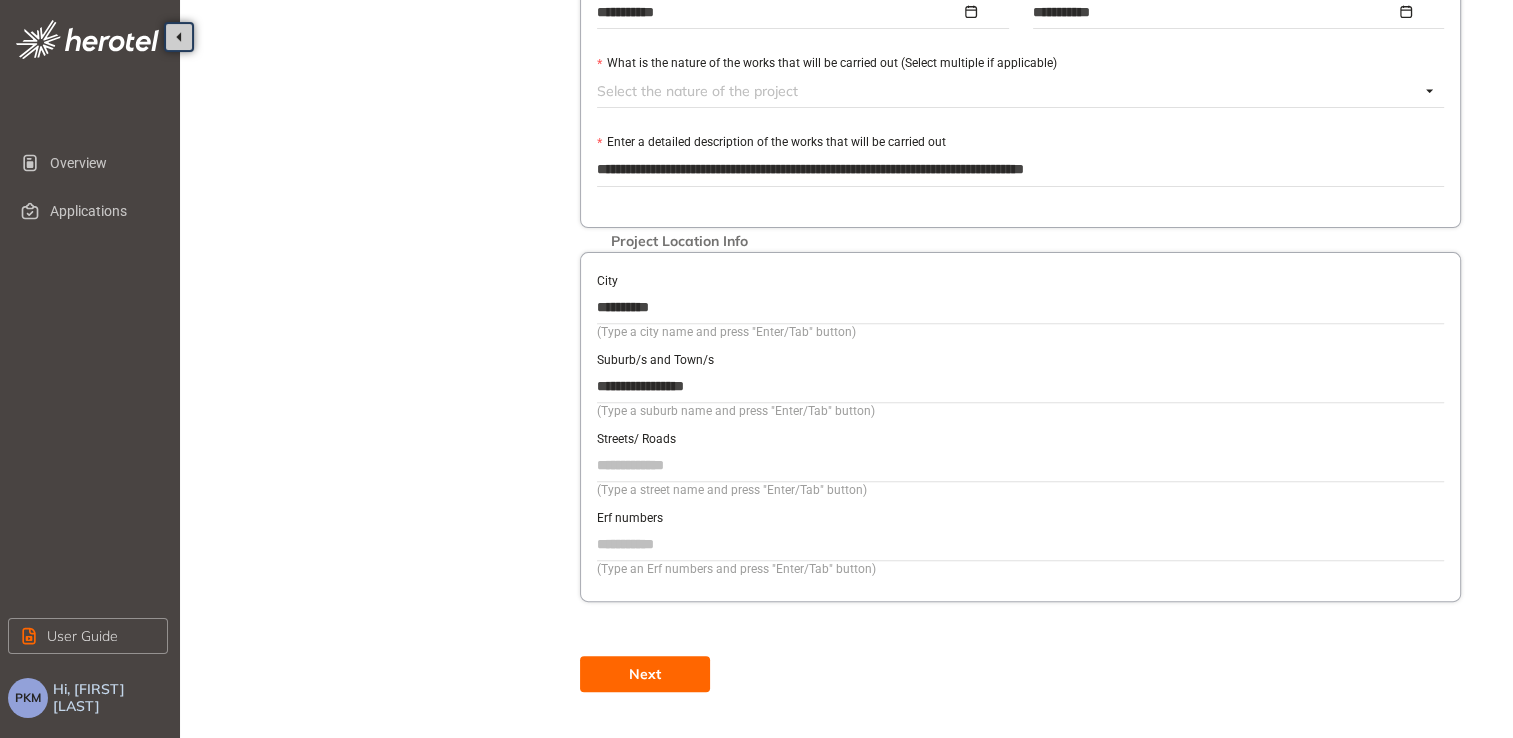 type on "**********" 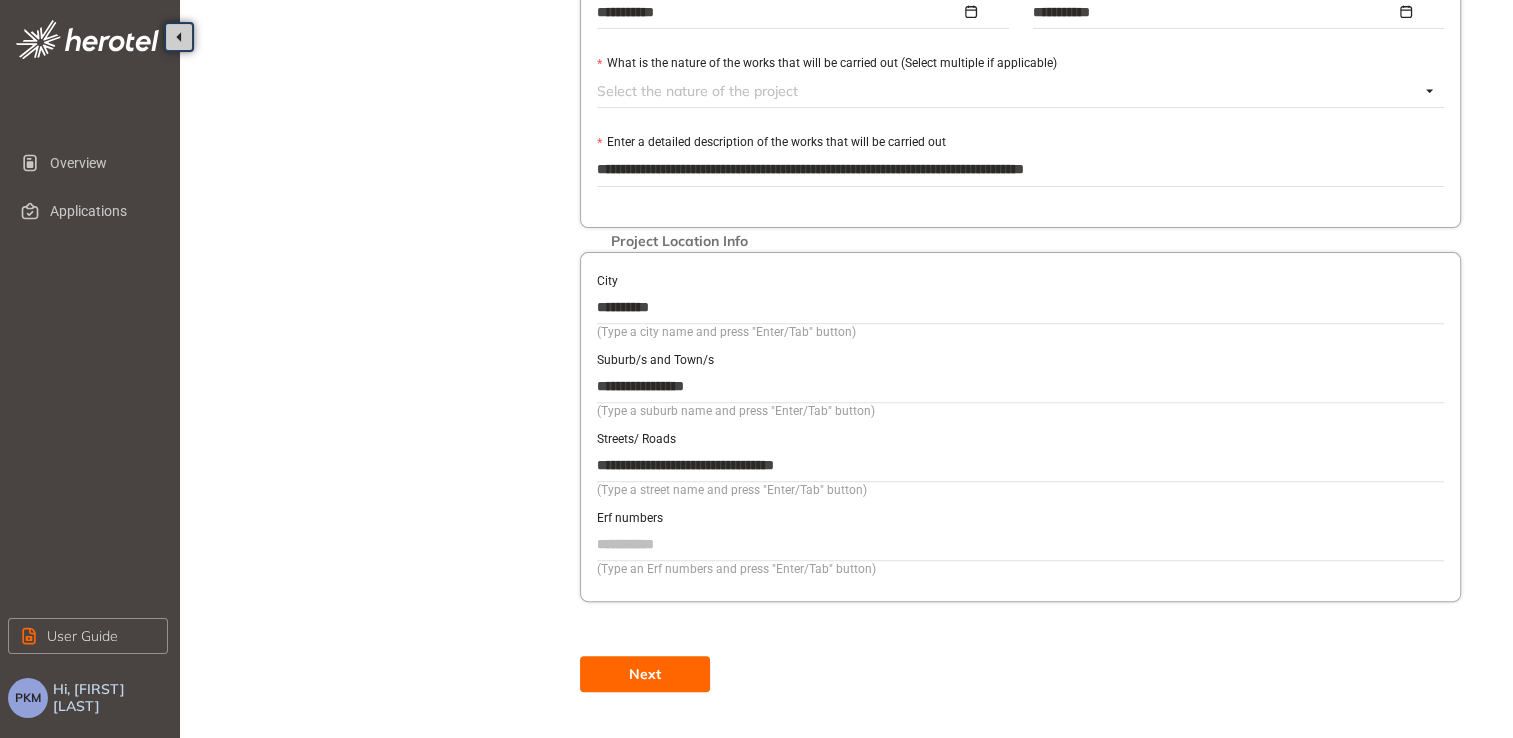 type on "**********" 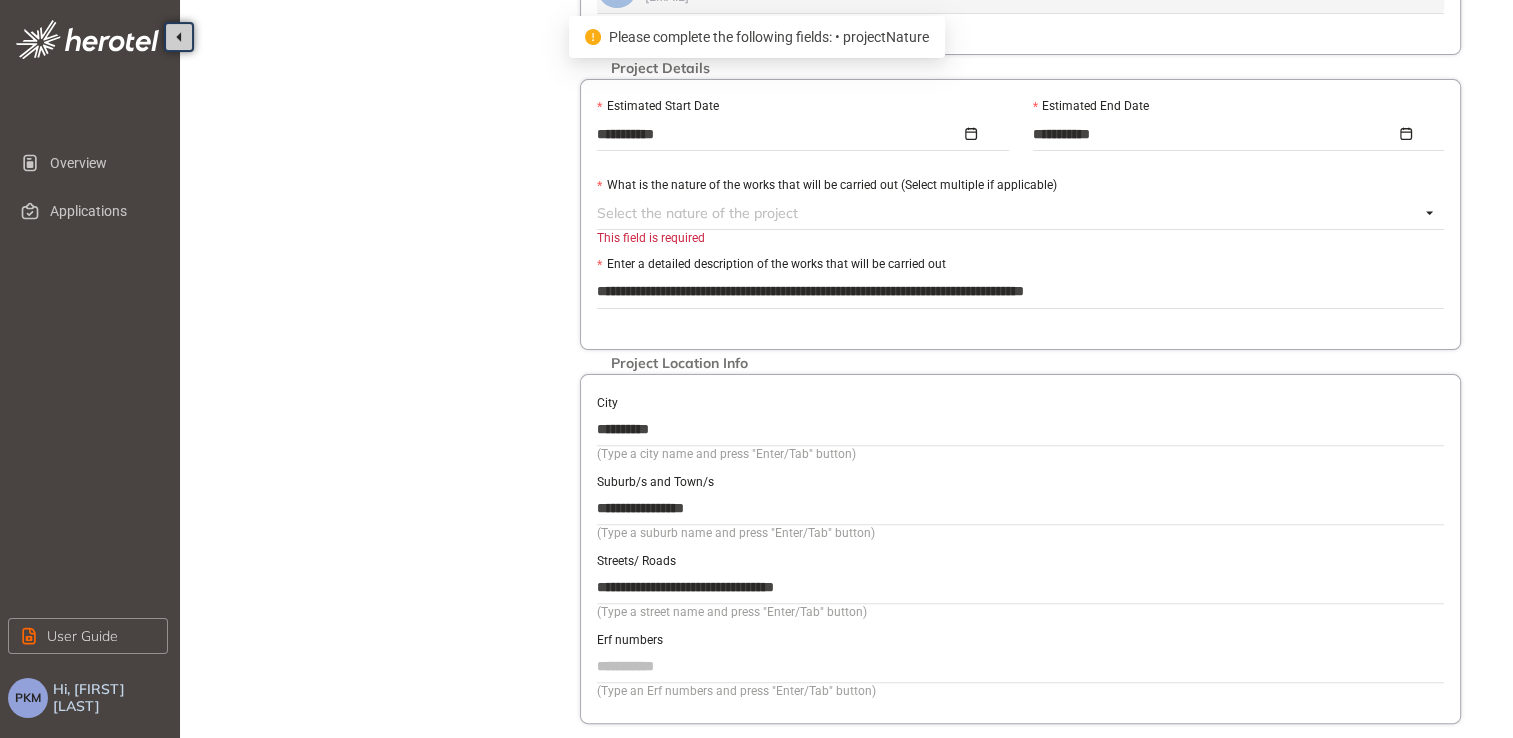 scroll, scrollTop: 515, scrollLeft: 0, axis: vertical 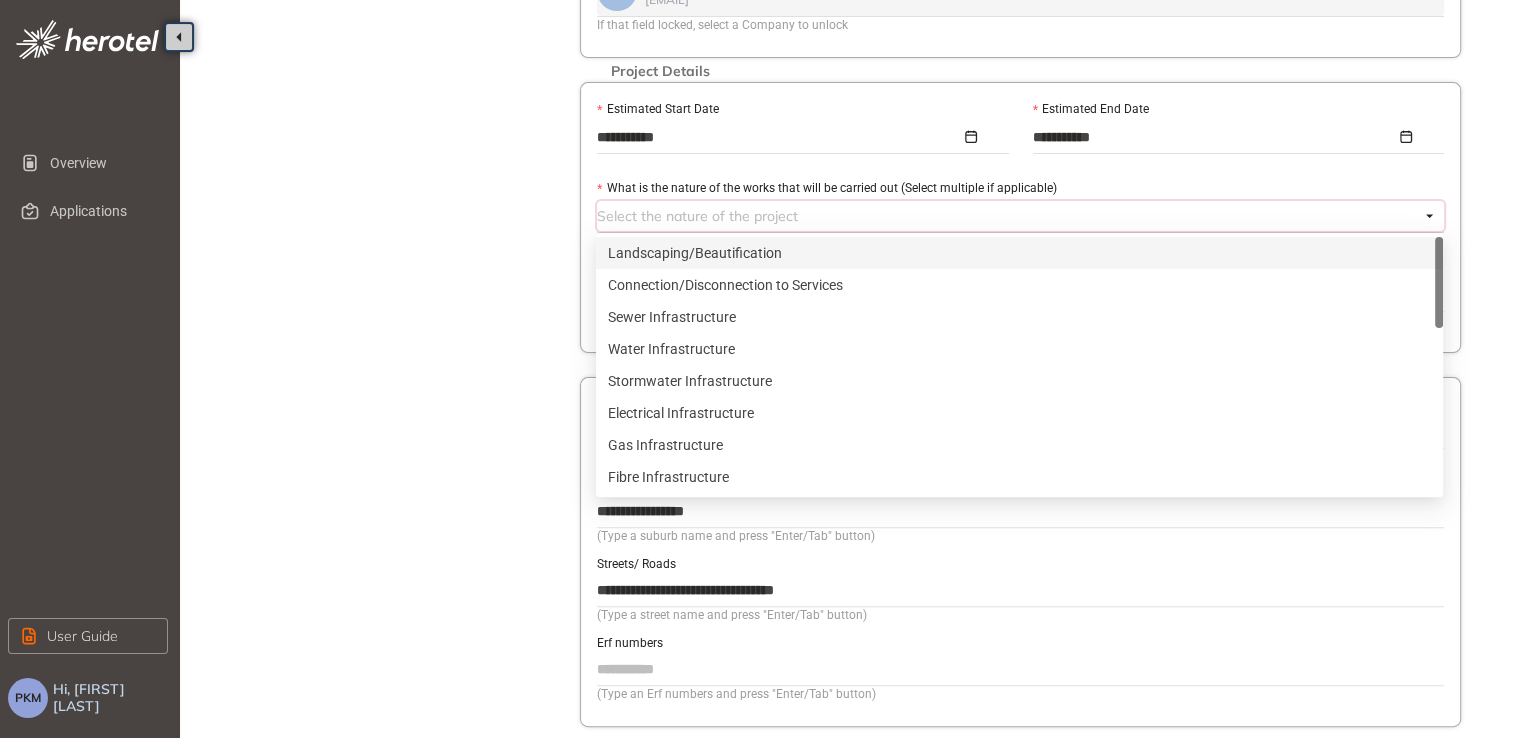 click on "Select the nature of the project" at bounding box center [1020, 216] 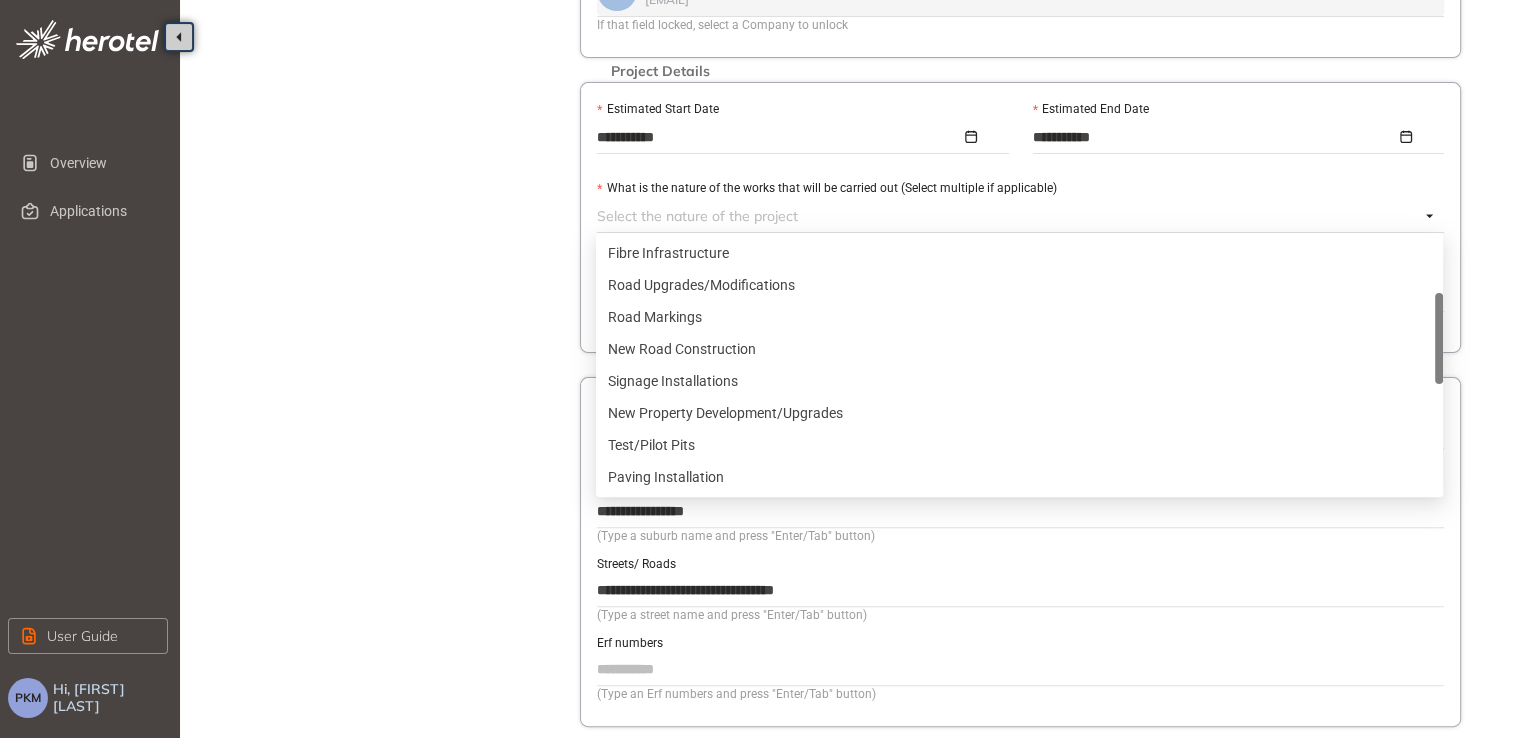 scroll, scrollTop: 192, scrollLeft: 0, axis: vertical 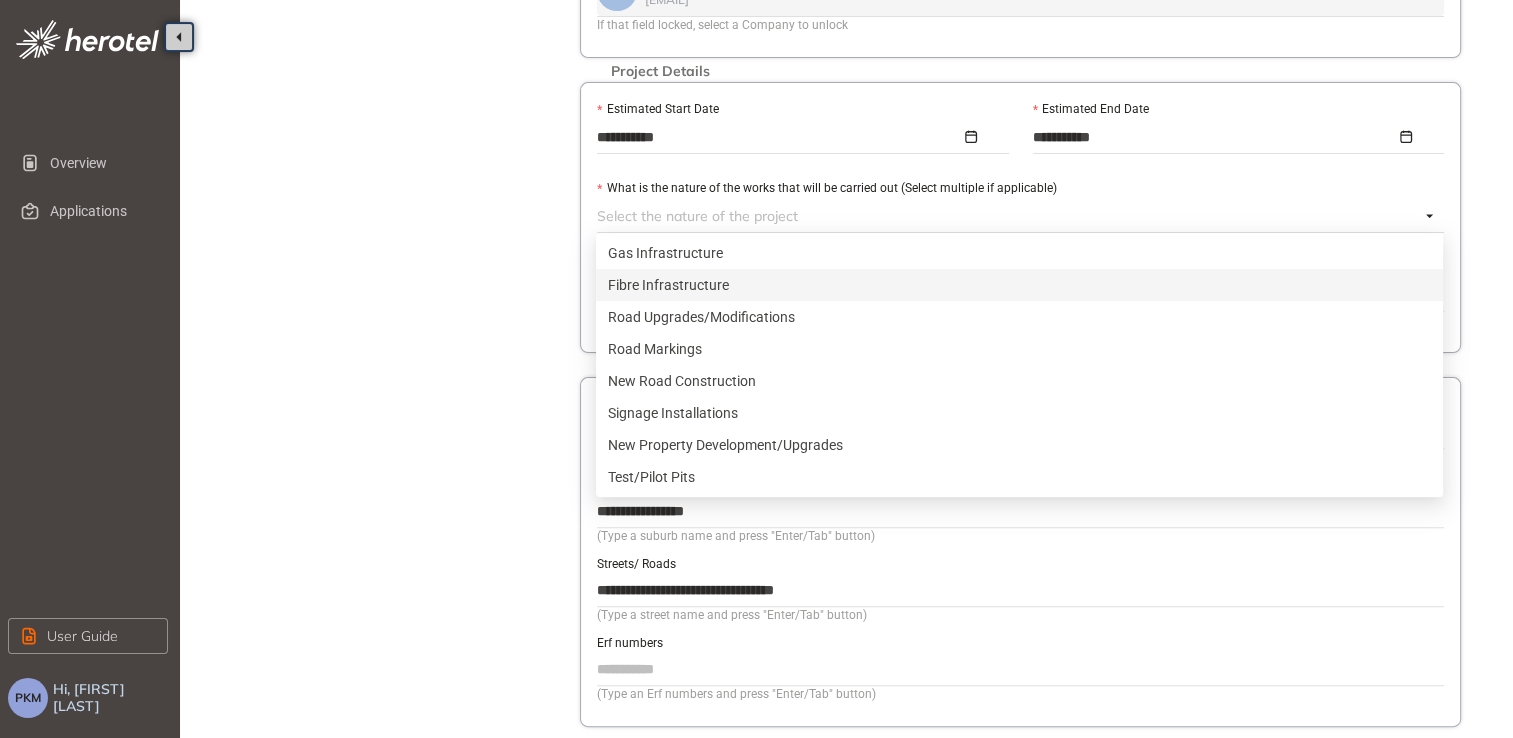 click on "Fibre Infrastructure" at bounding box center (1019, 285) 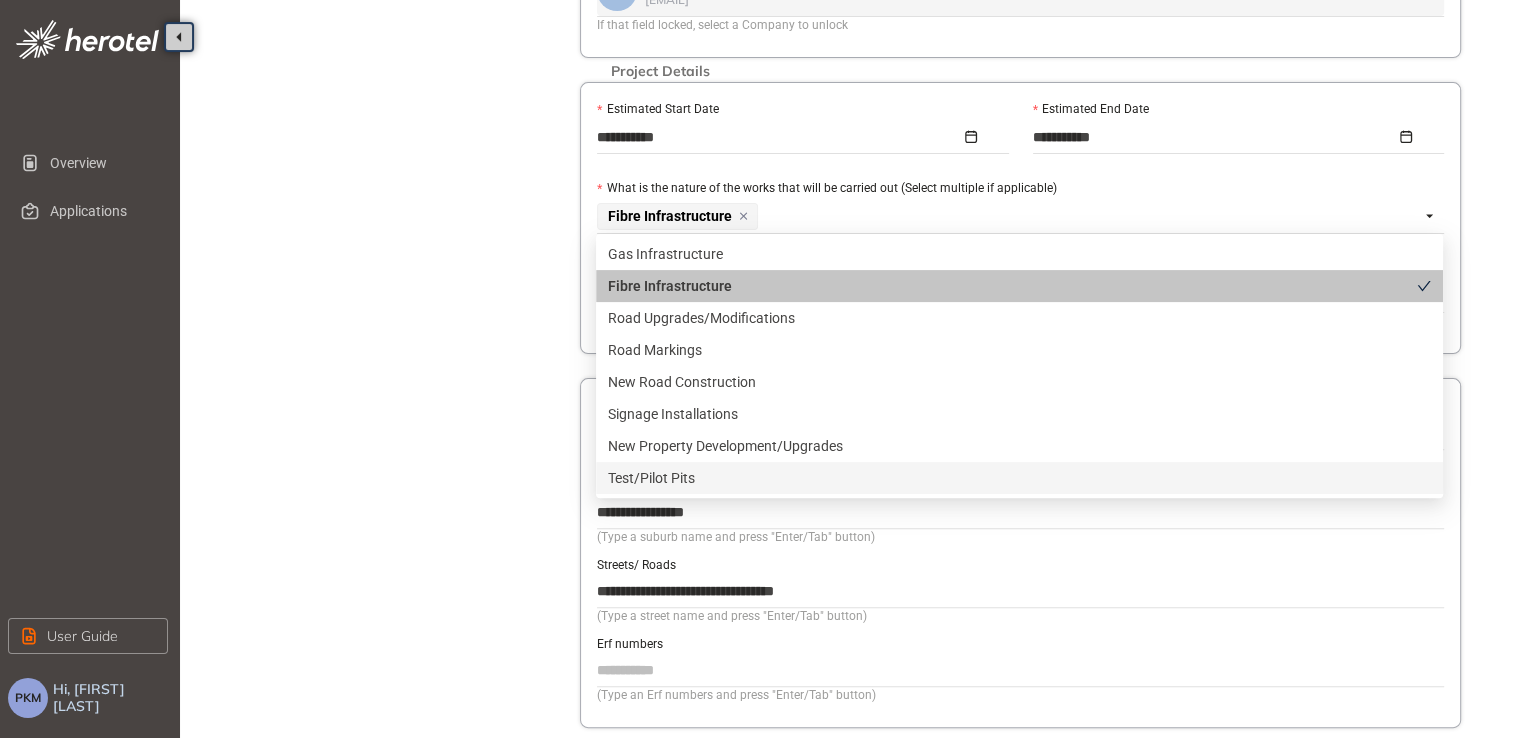 click on "Streets/ Roads" at bounding box center [1020, 564] 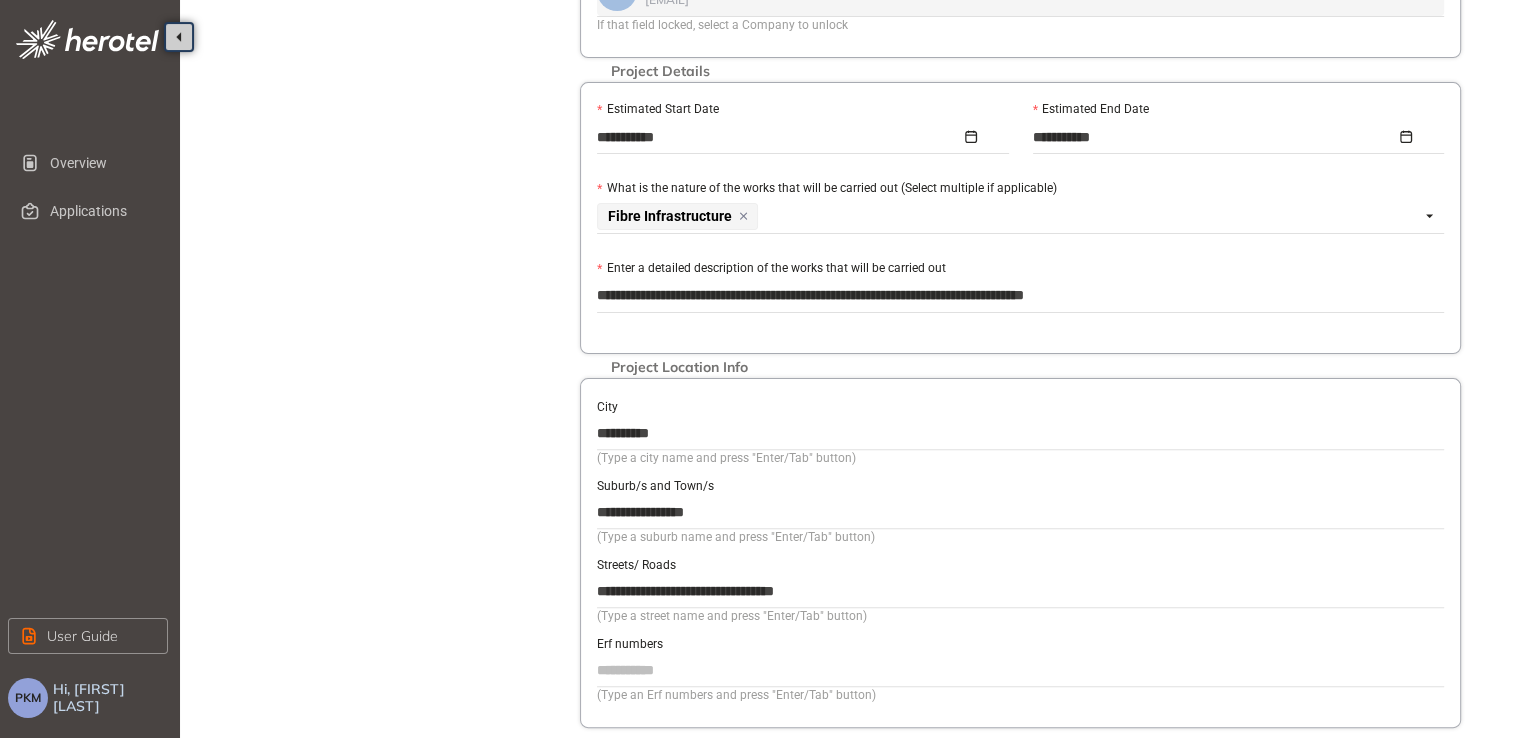 scroll, scrollTop: 640, scrollLeft: 0, axis: vertical 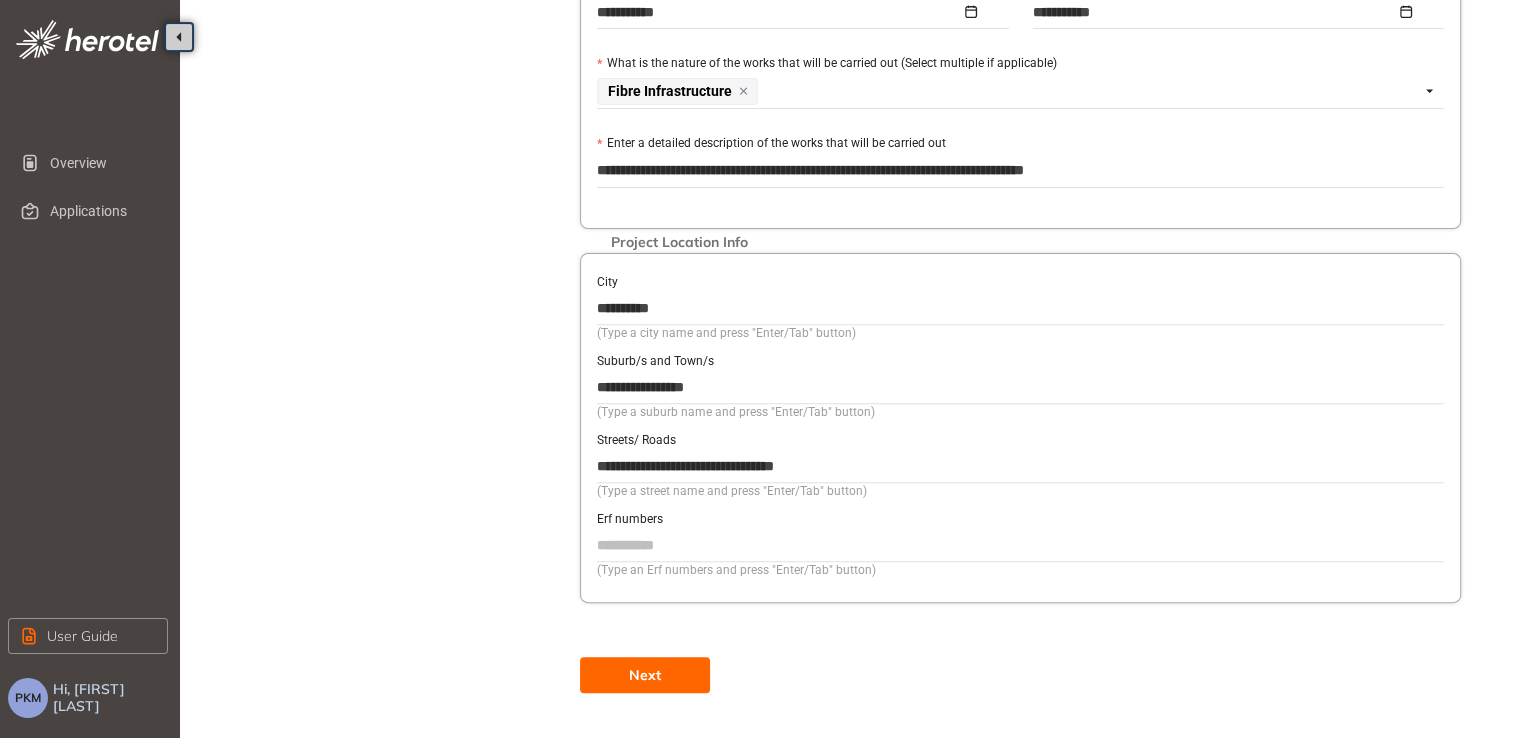 click on "Next" at bounding box center [645, 675] 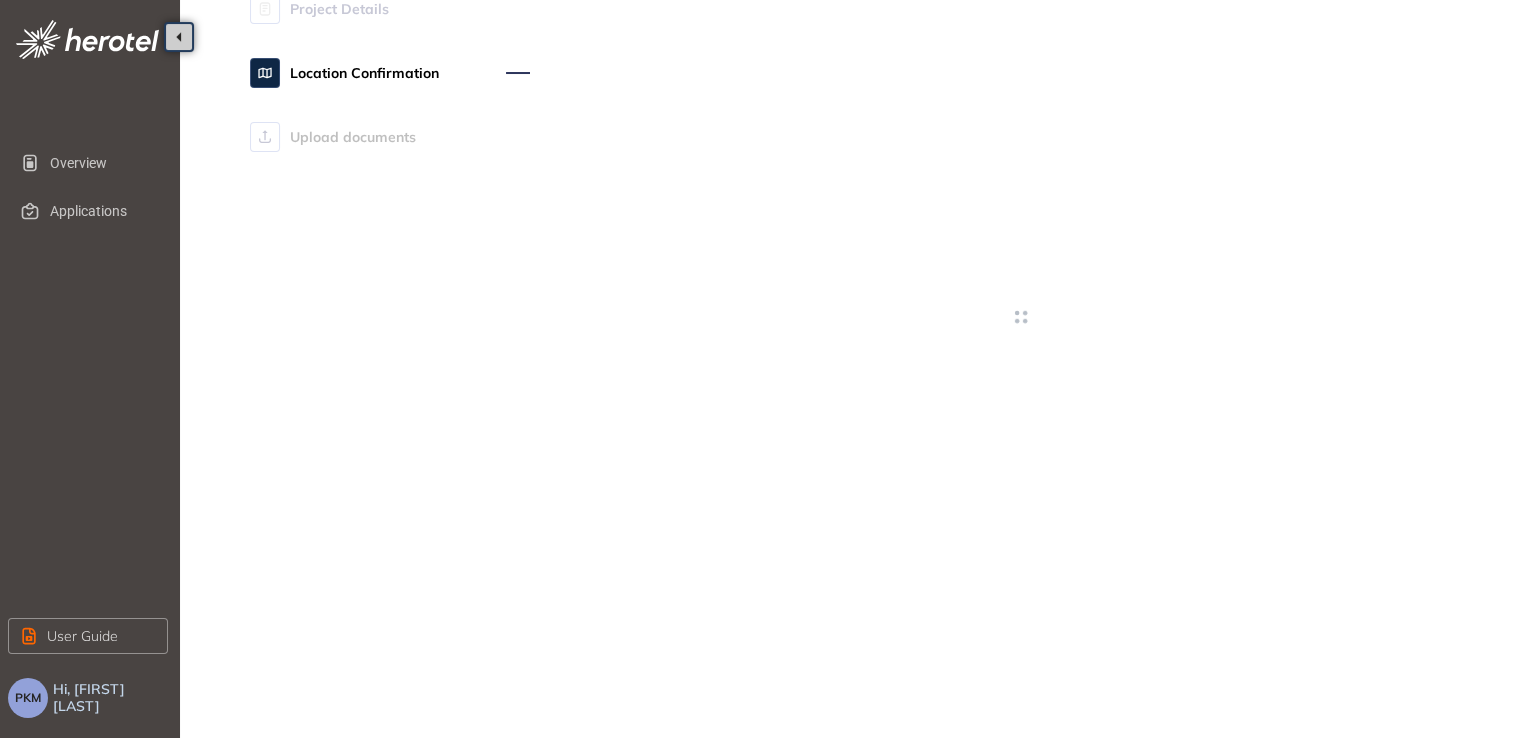 scroll, scrollTop: 92, scrollLeft: 0, axis: vertical 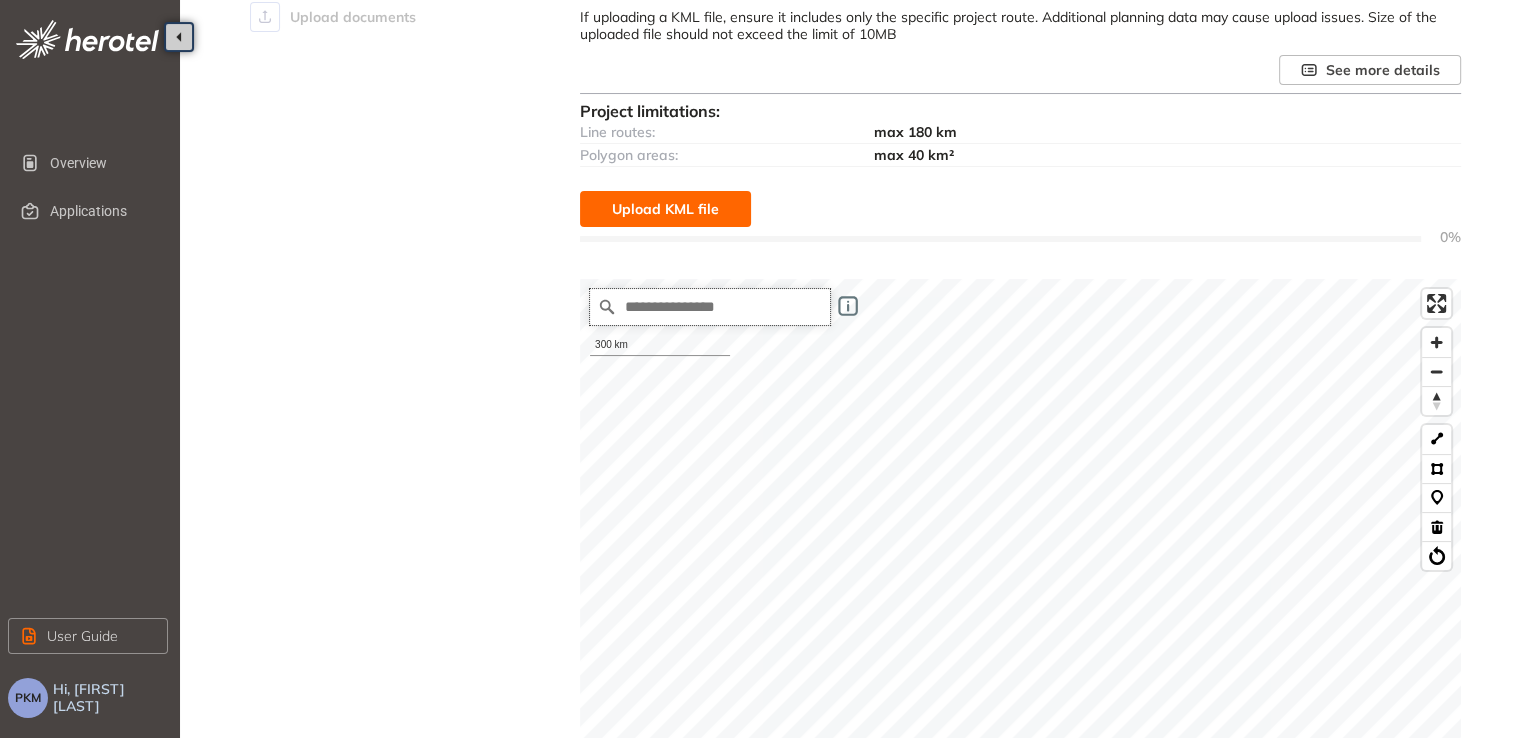 click at bounding box center (710, 307) 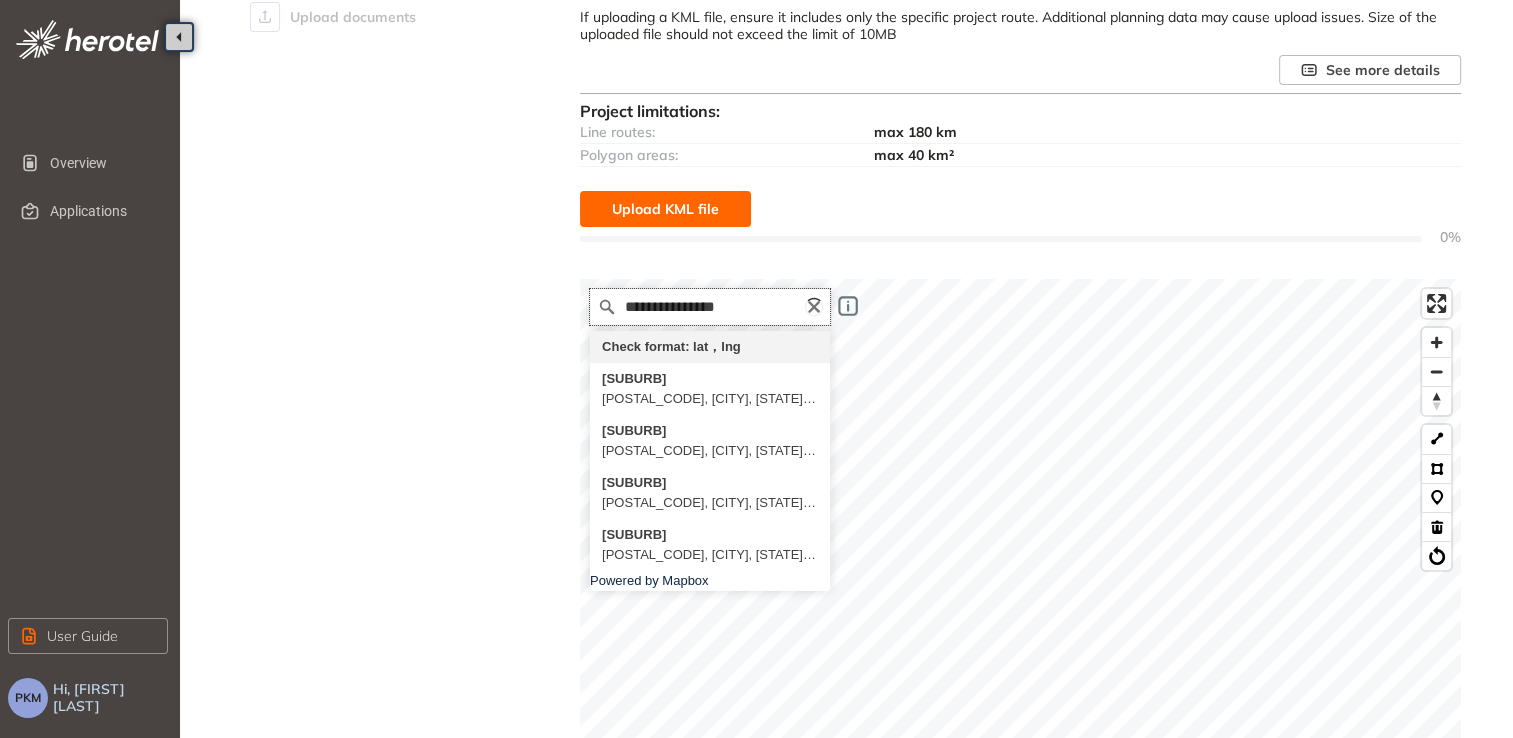 paste on "**********" 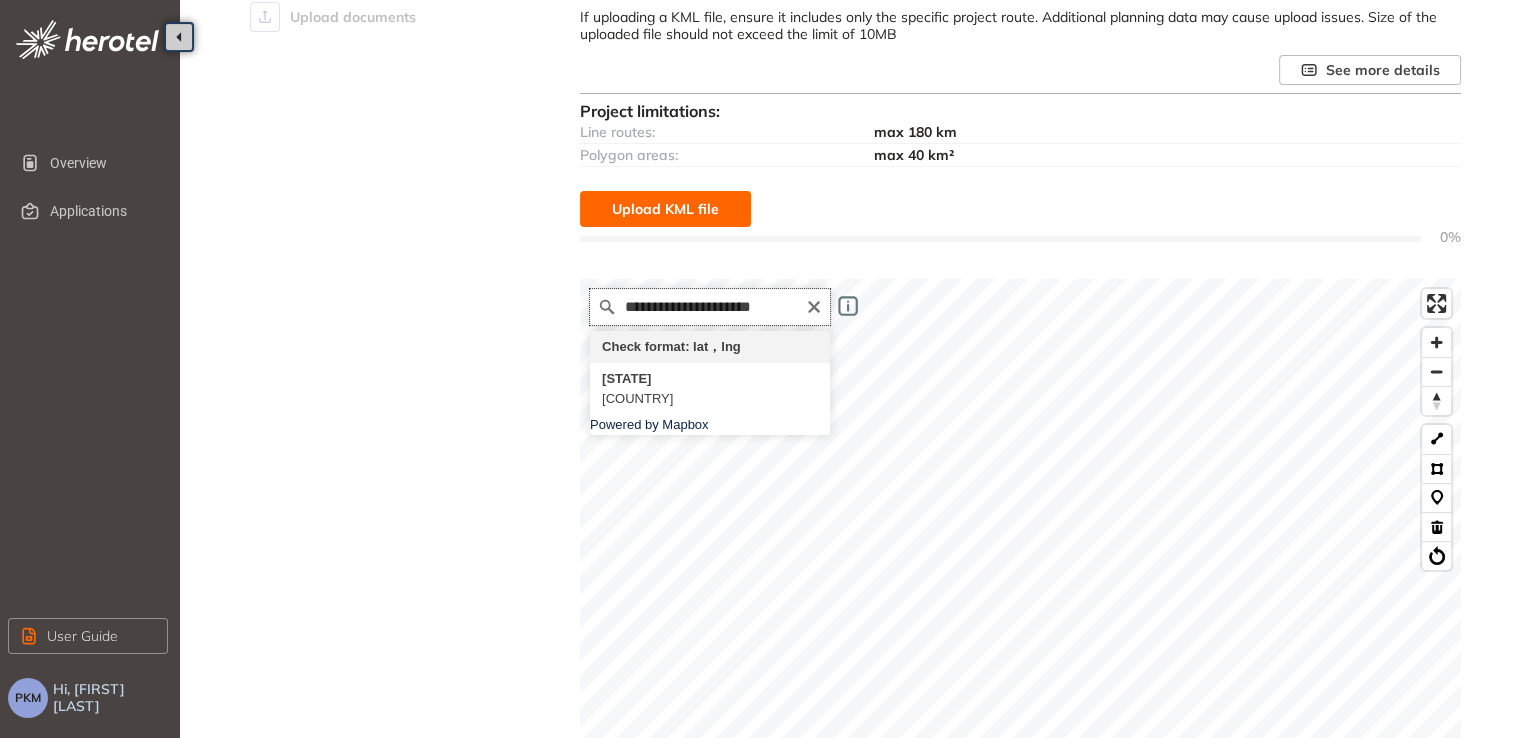 scroll, scrollTop: 0, scrollLeft: 0, axis: both 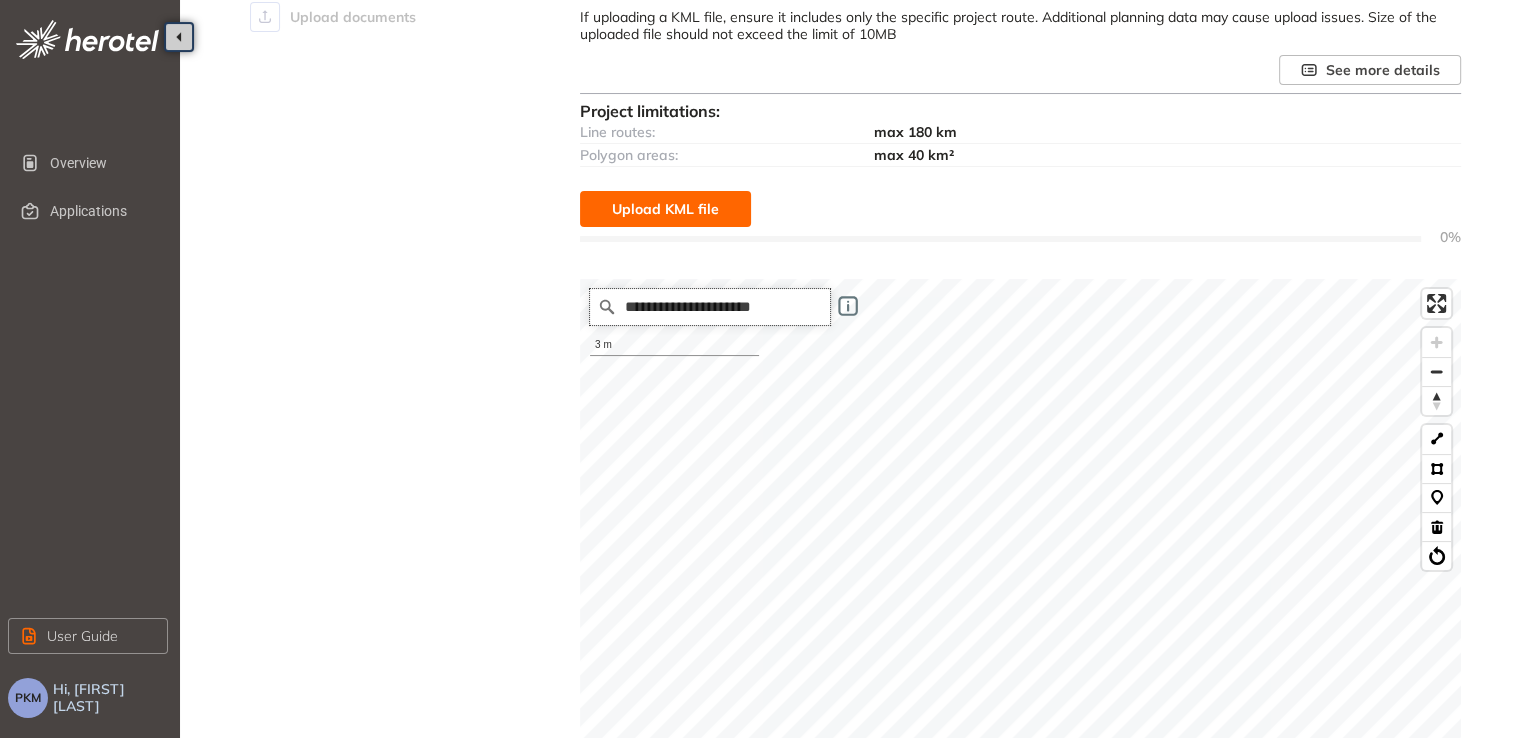 type on "**********" 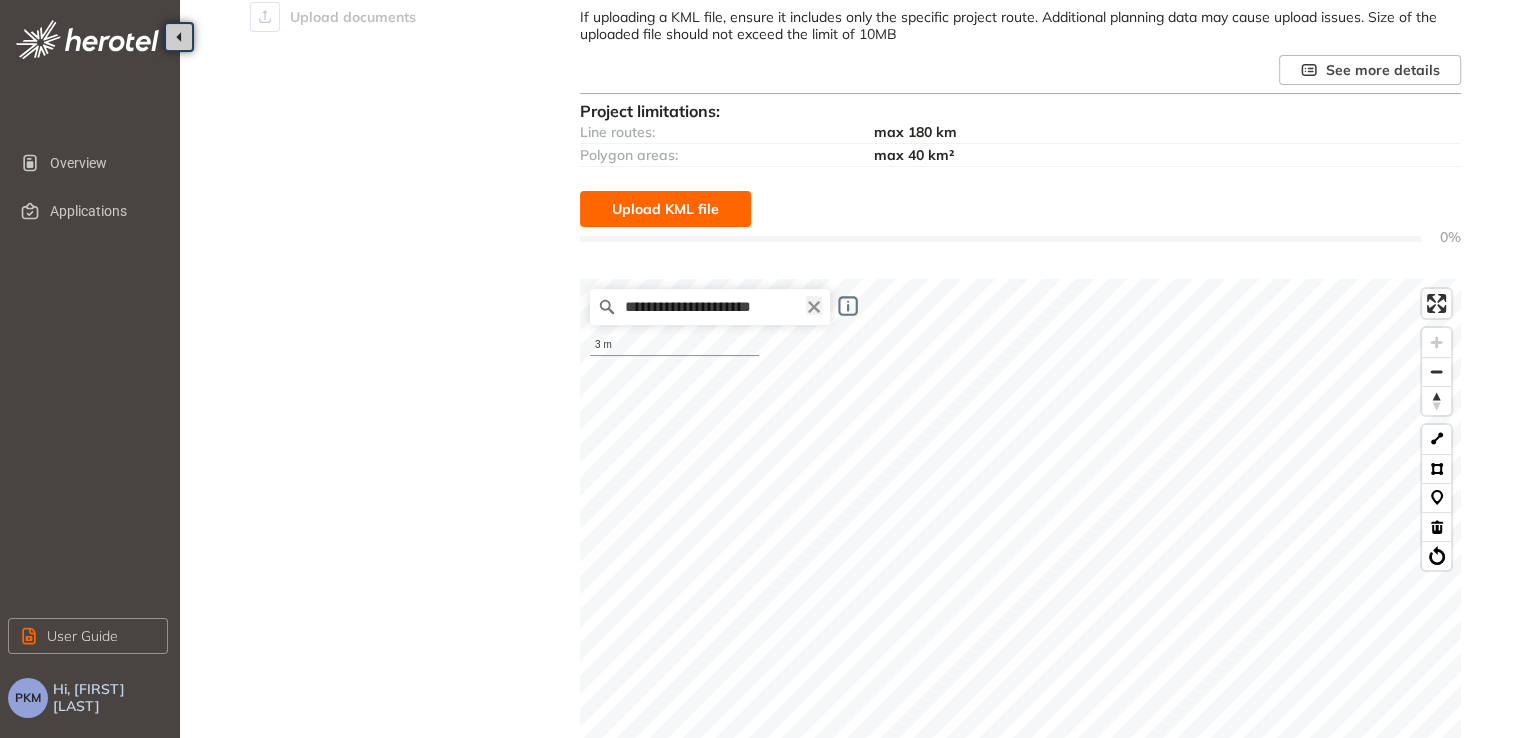 click 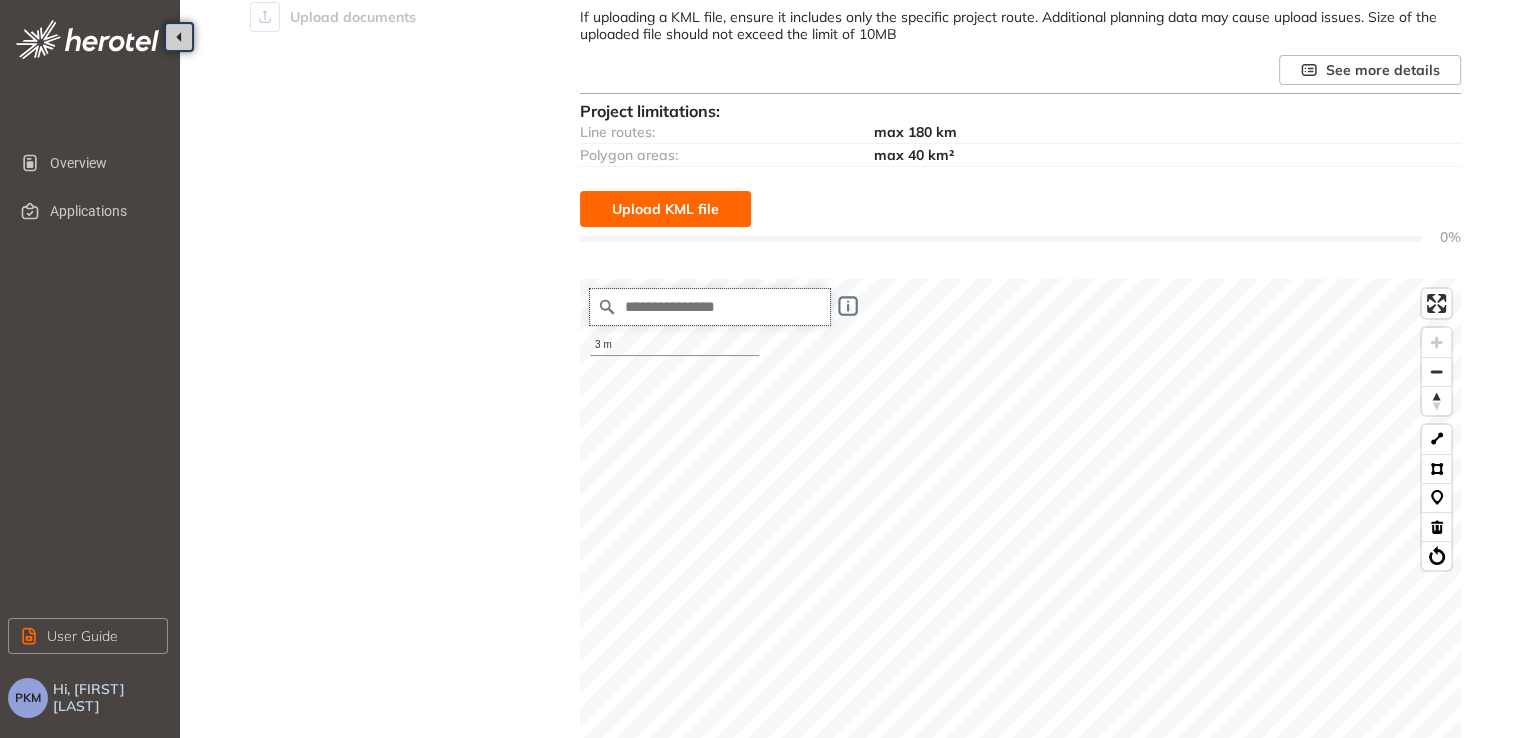 click at bounding box center [710, 307] 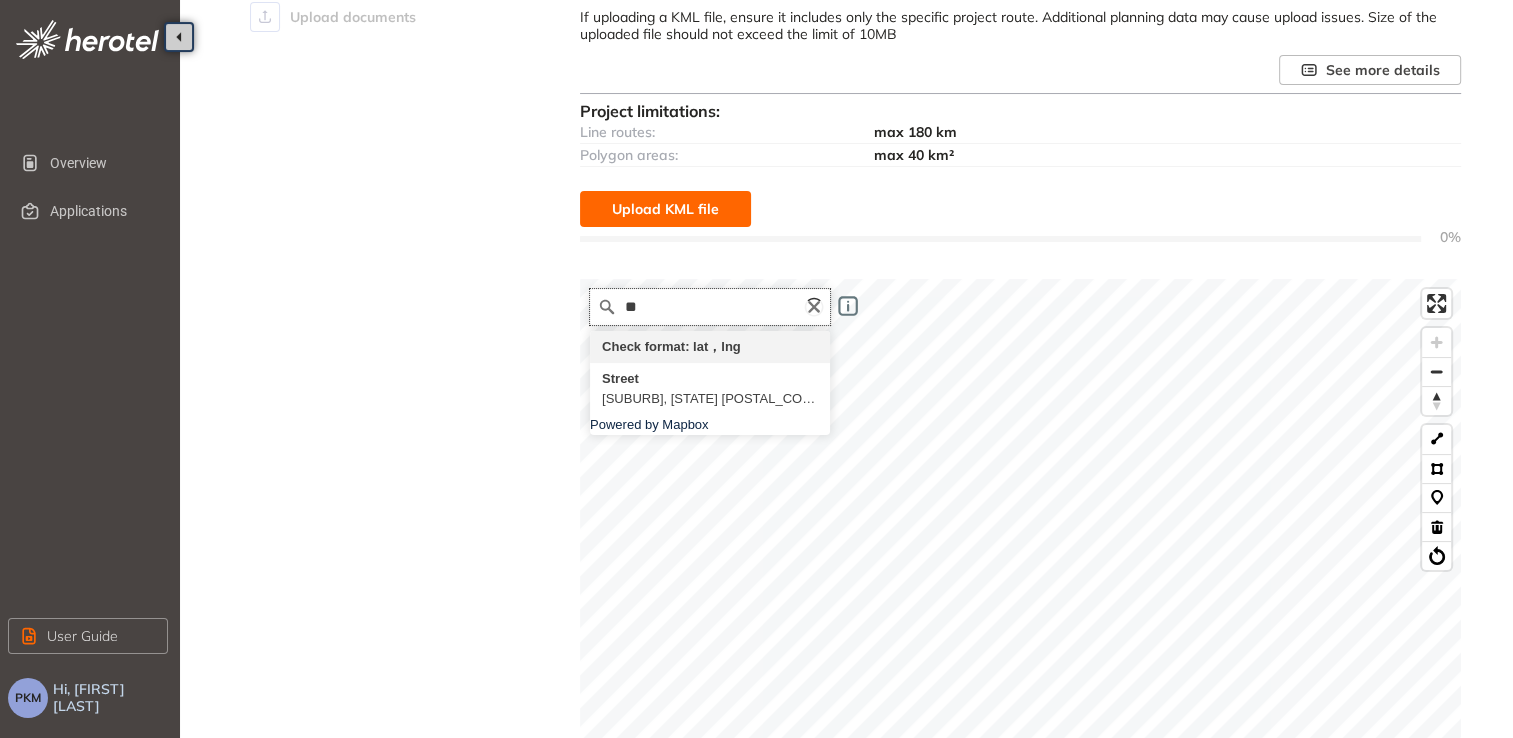 type on "*" 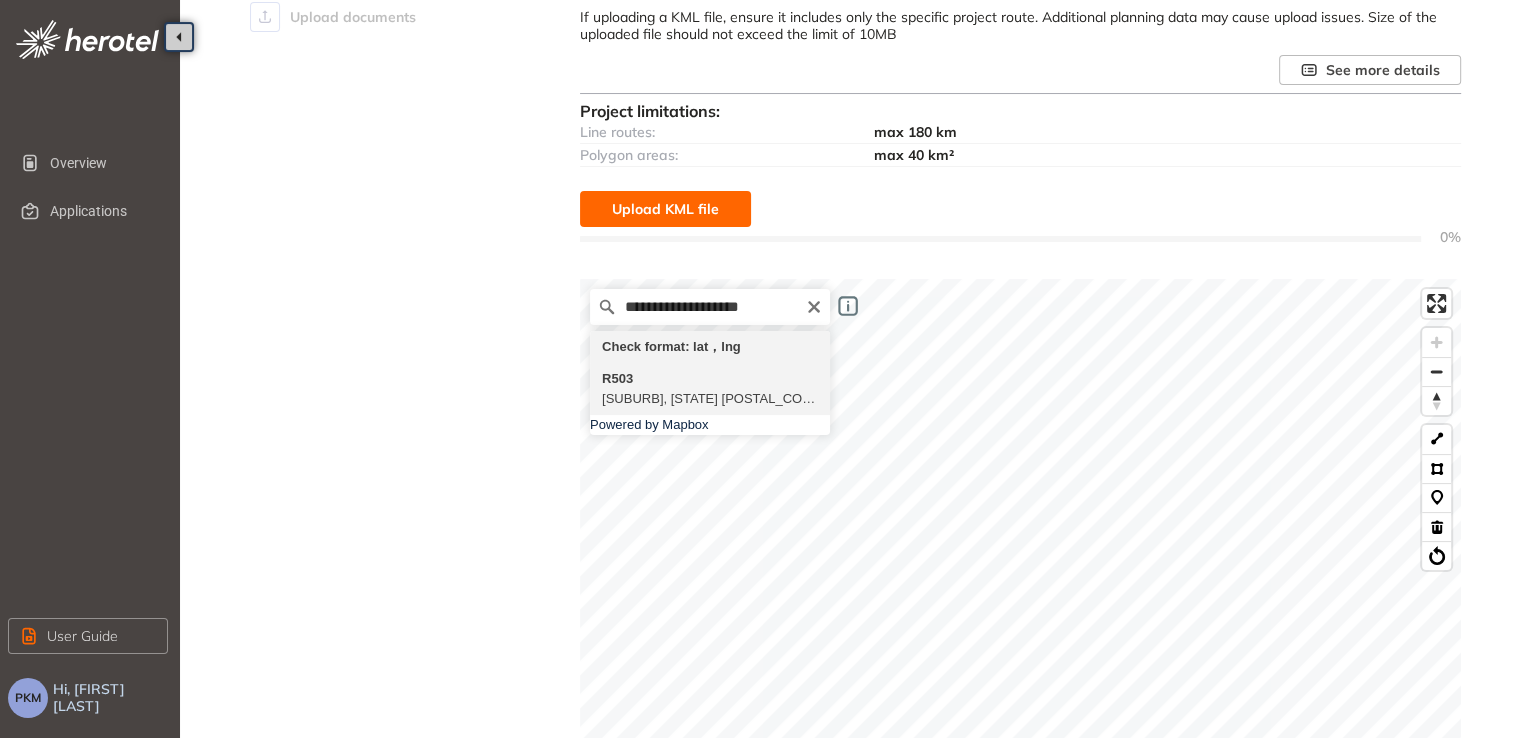 type on "**********" 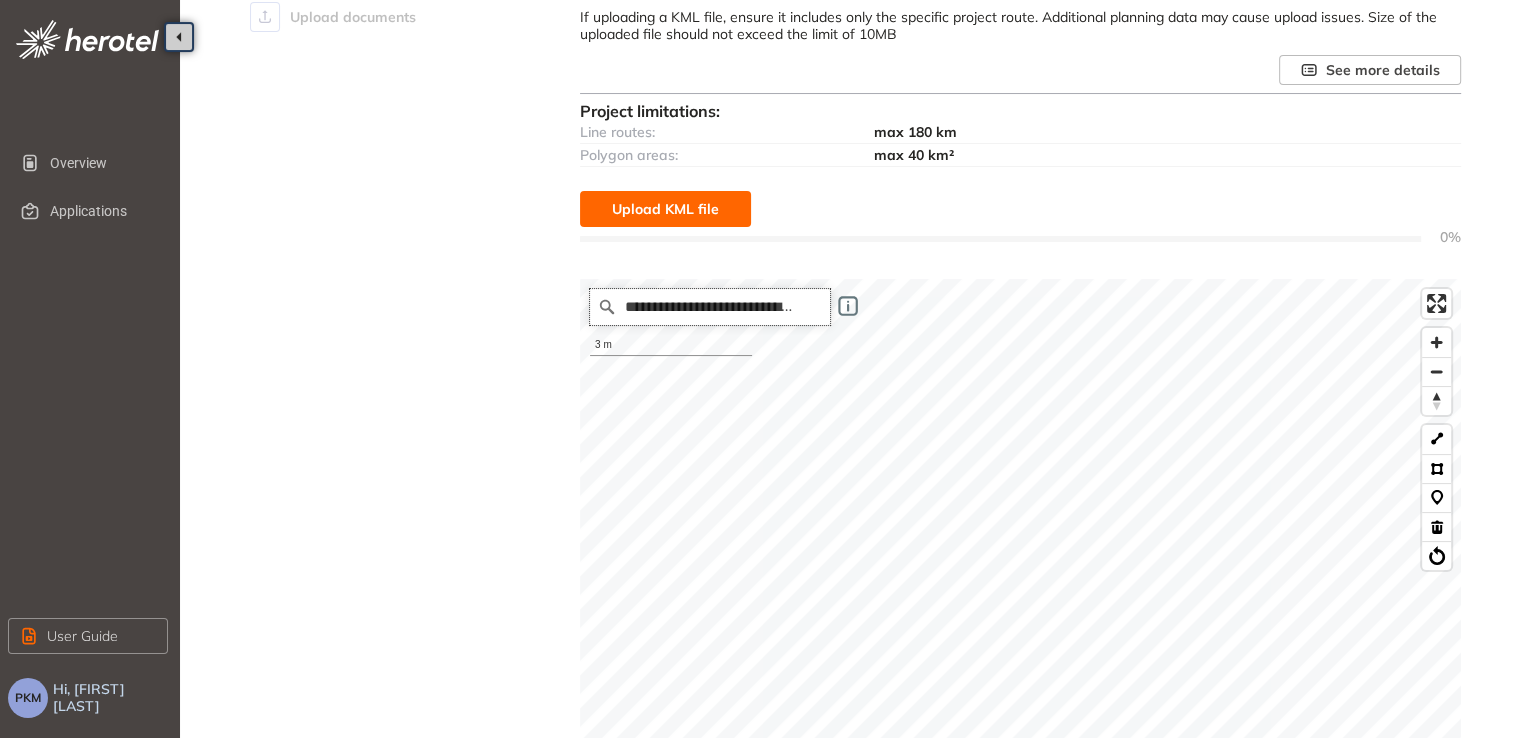 scroll, scrollTop: 0, scrollLeft: 0, axis: both 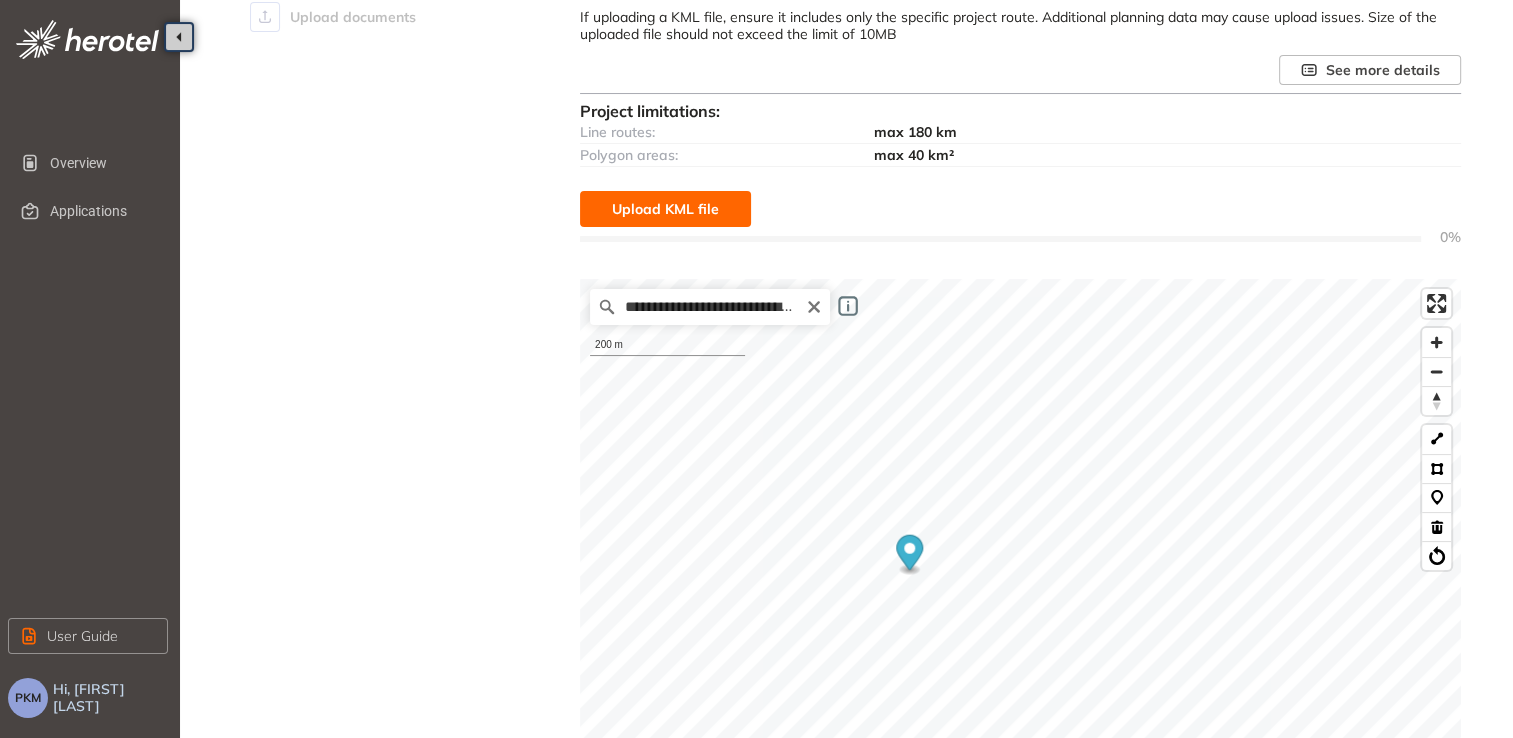 click on "**********" at bounding box center (1020, 679) 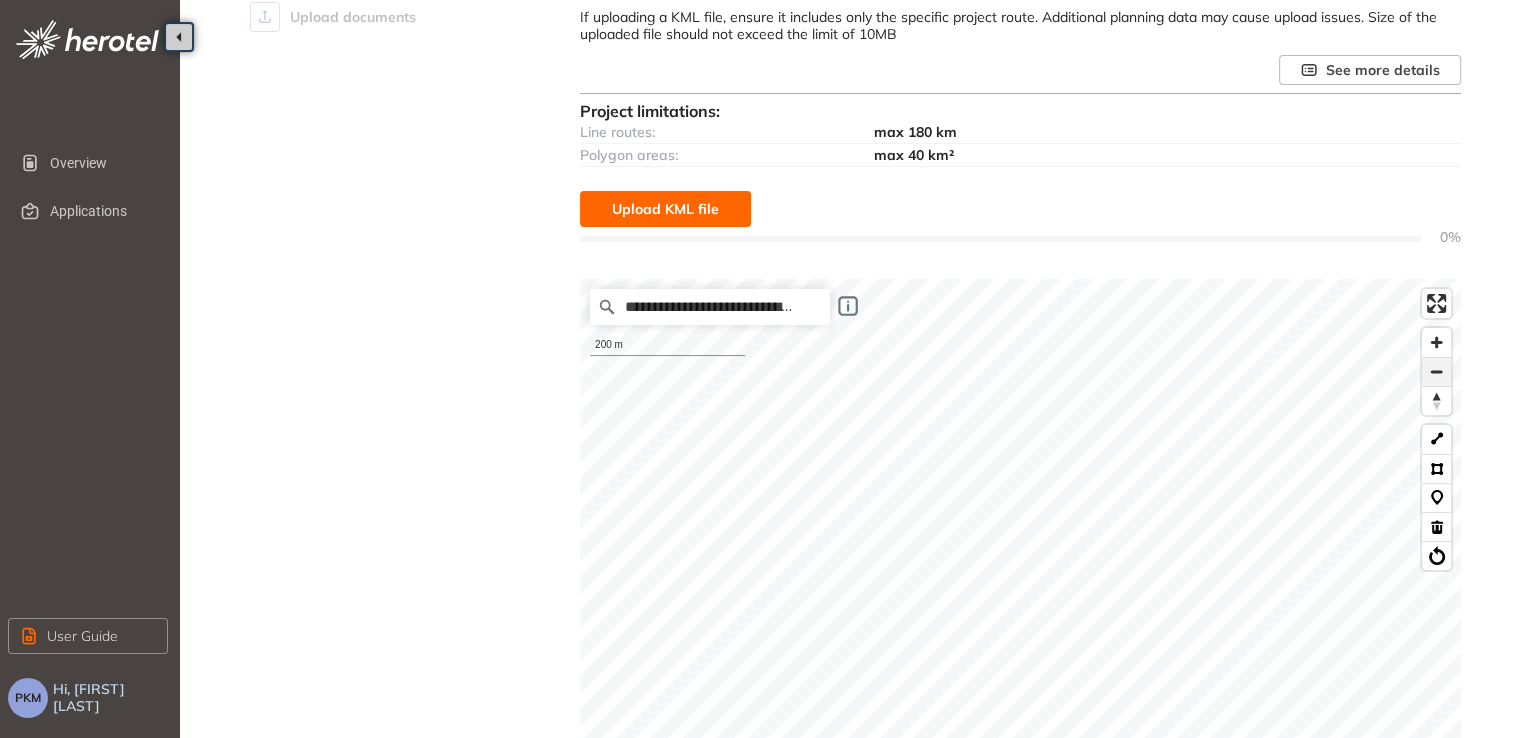 click at bounding box center [1436, 372] 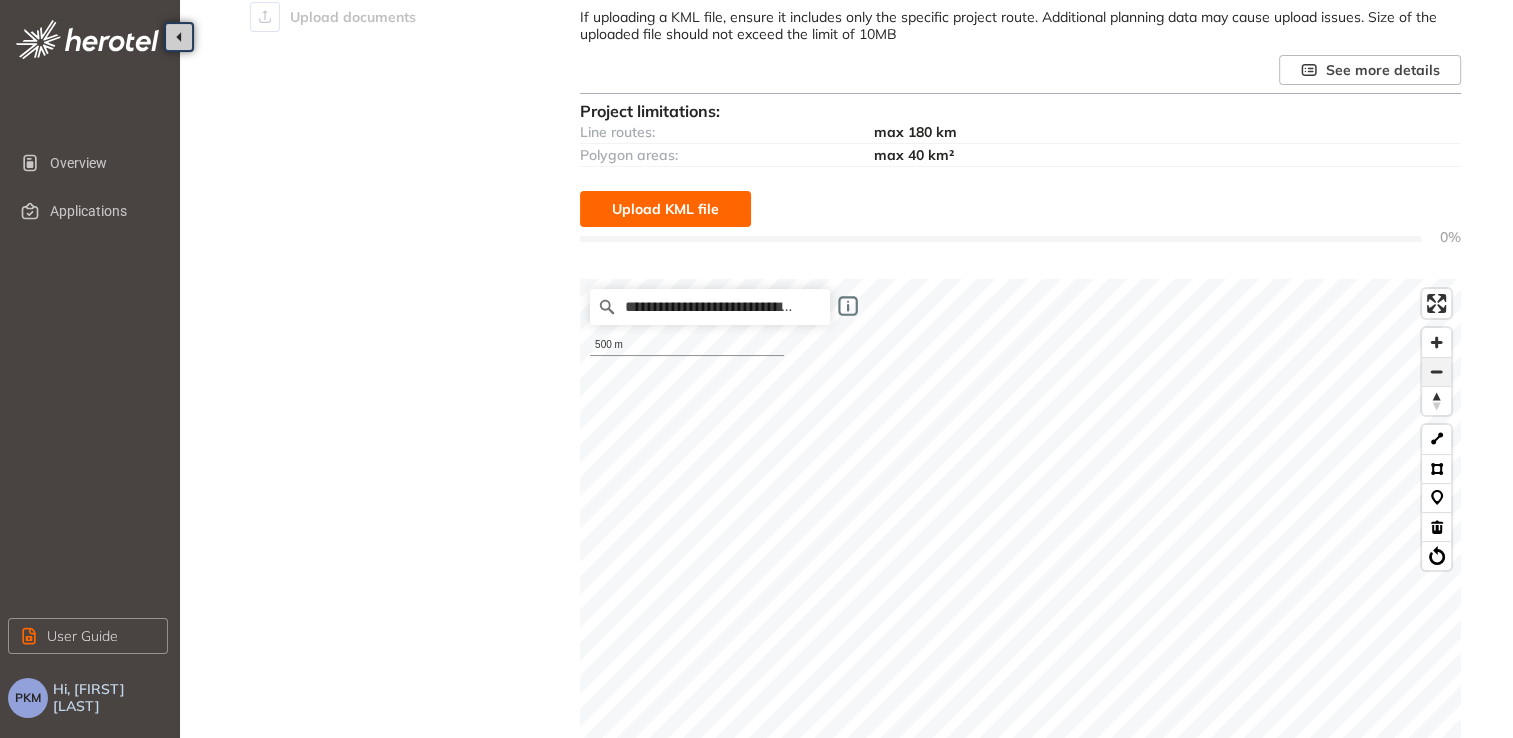 click at bounding box center [1436, 372] 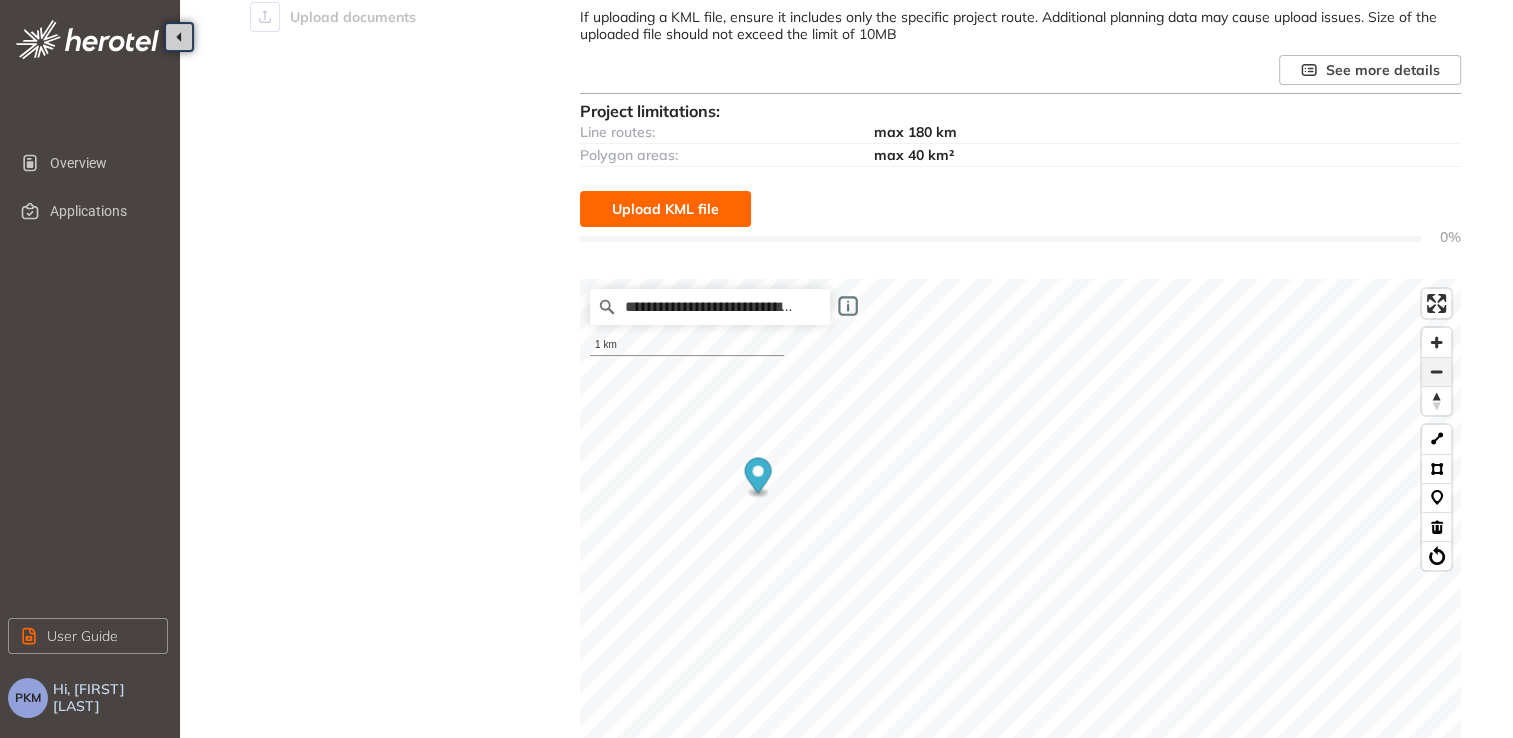 click at bounding box center (1436, 372) 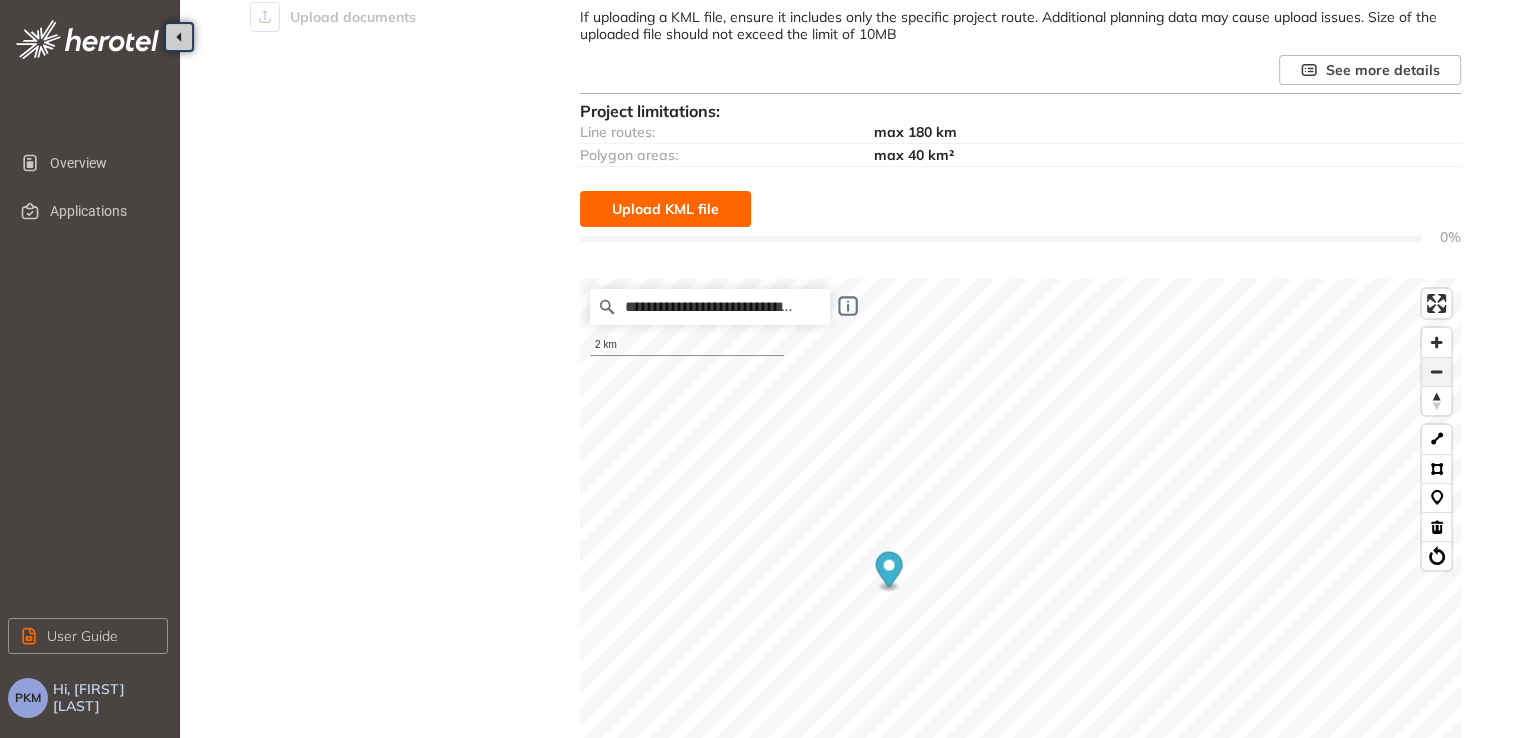 click at bounding box center (1436, 372) 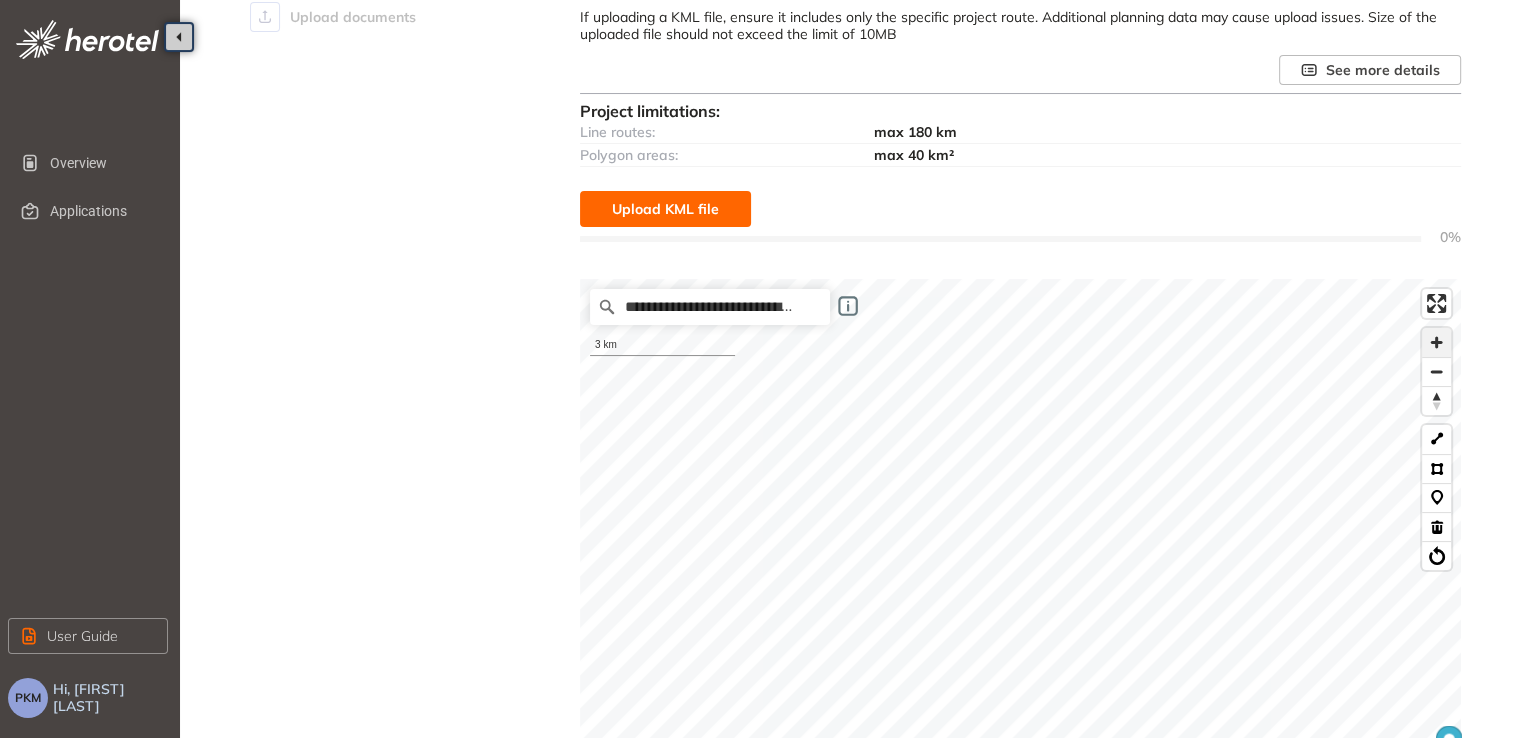click at bounding box center (1436, 342) 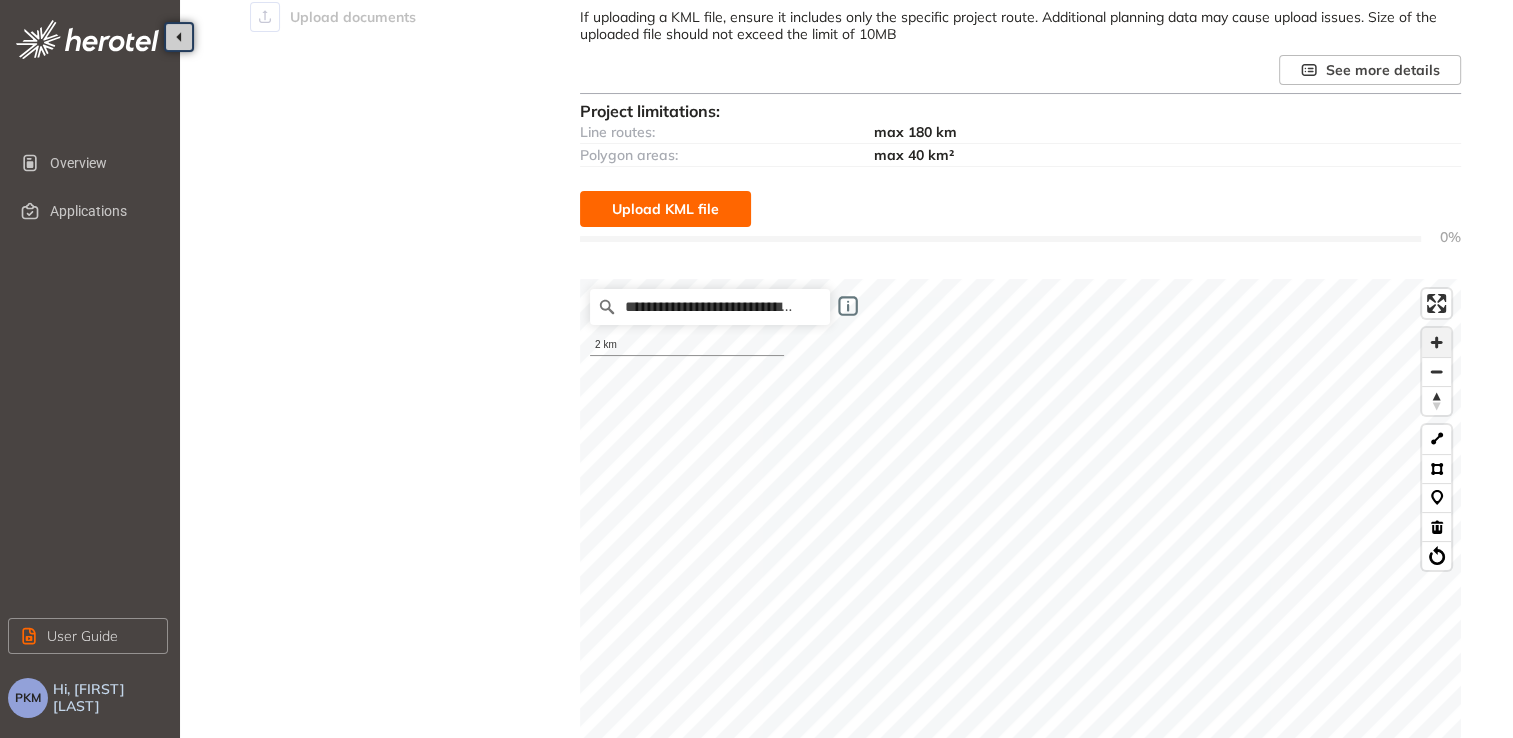 click at bounding box center [1436, 342] 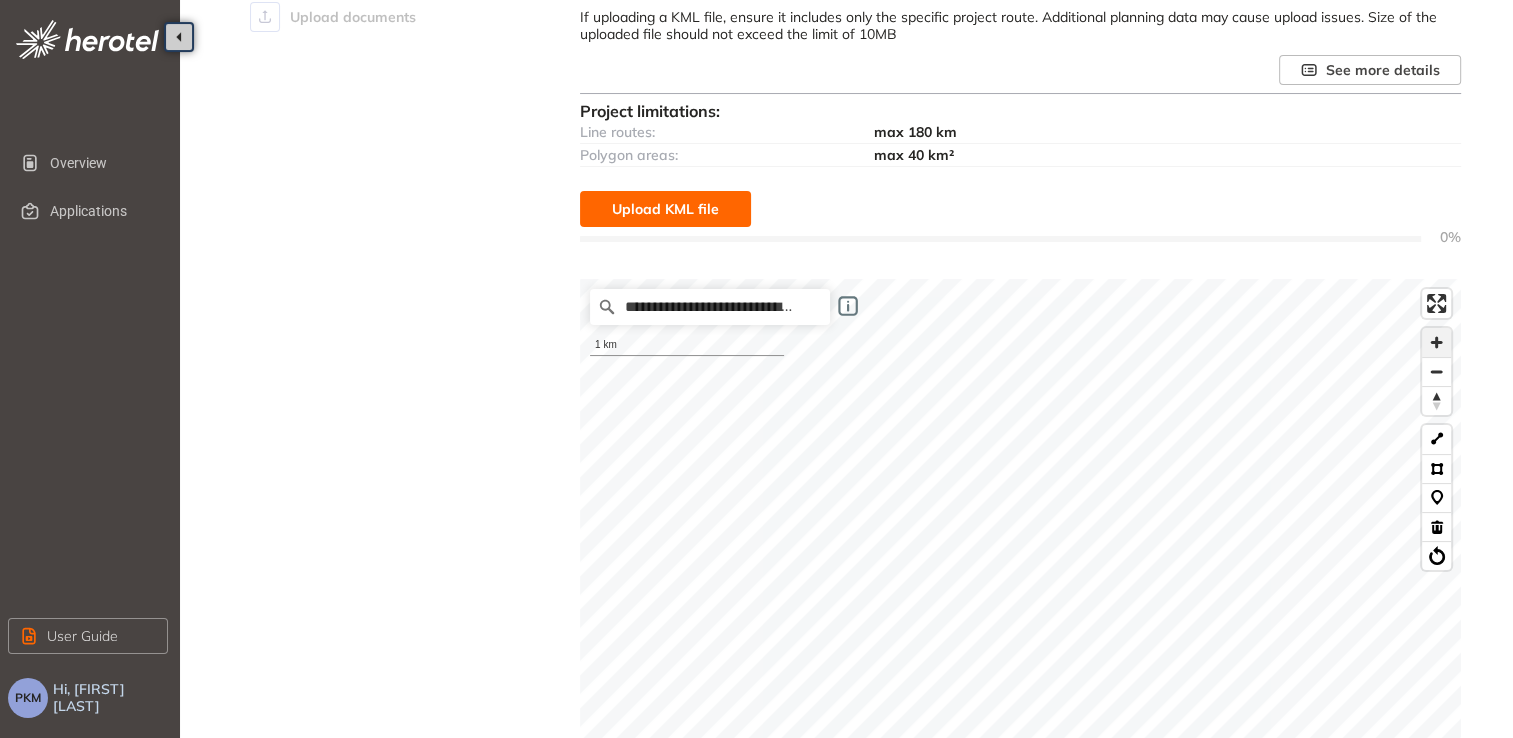 click at bounding box center (1436, 342) 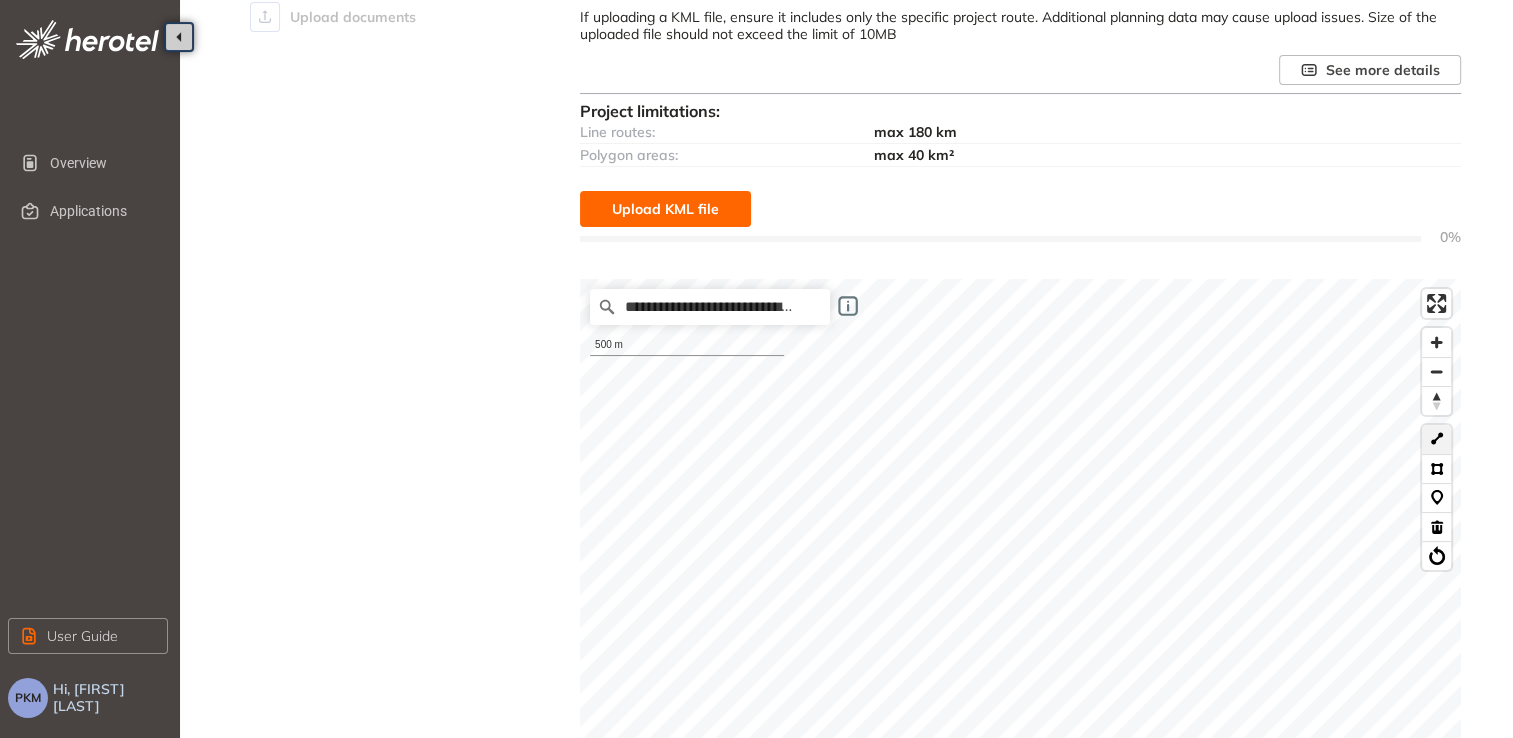 click at bounding box center [1436, 439] 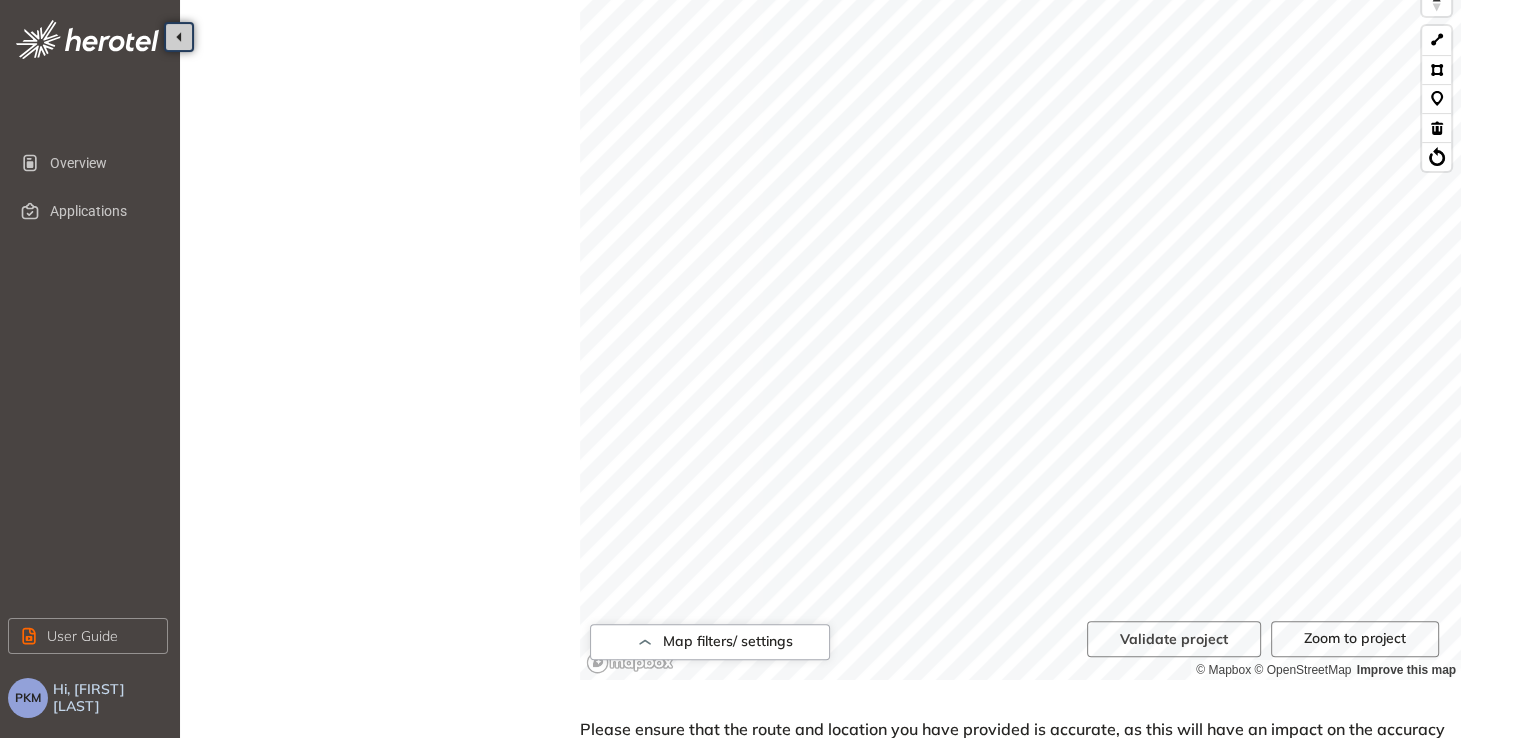 scroll, scrollTop: 740, scrollLeft: 0, axis: vertical 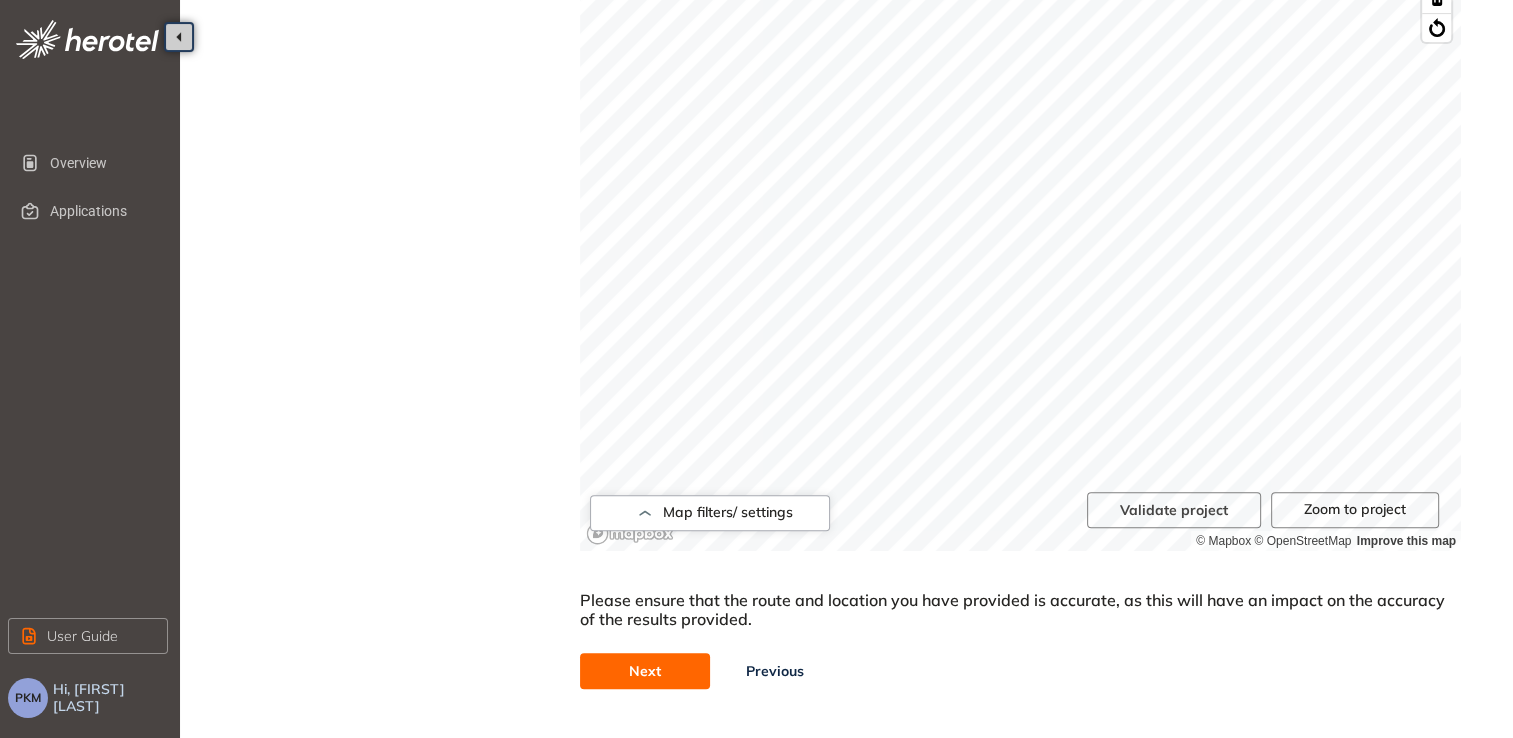 click on "Next" at bounding box center (645, 671) 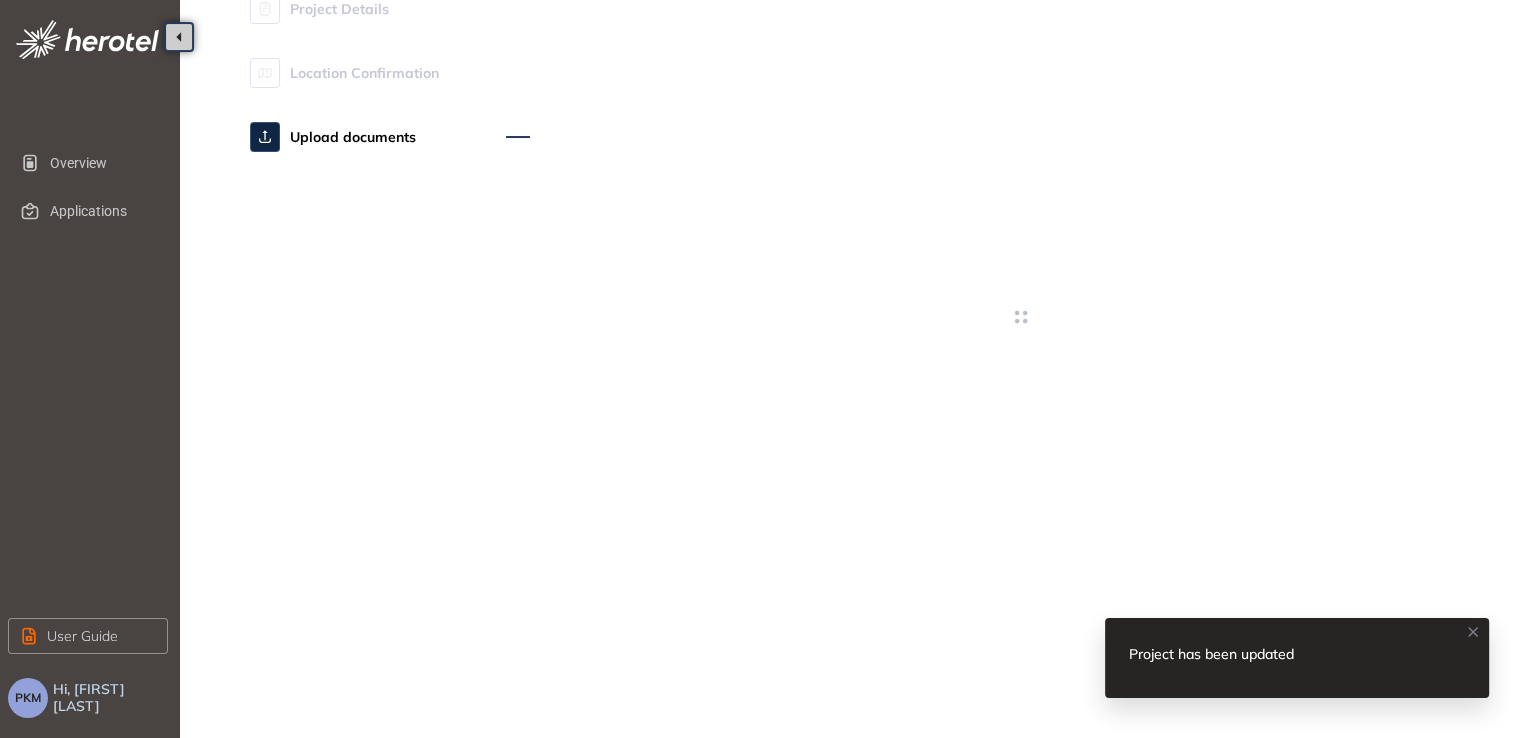 scroll, scrollTop: 0, scrollLeft: 0, axis: both 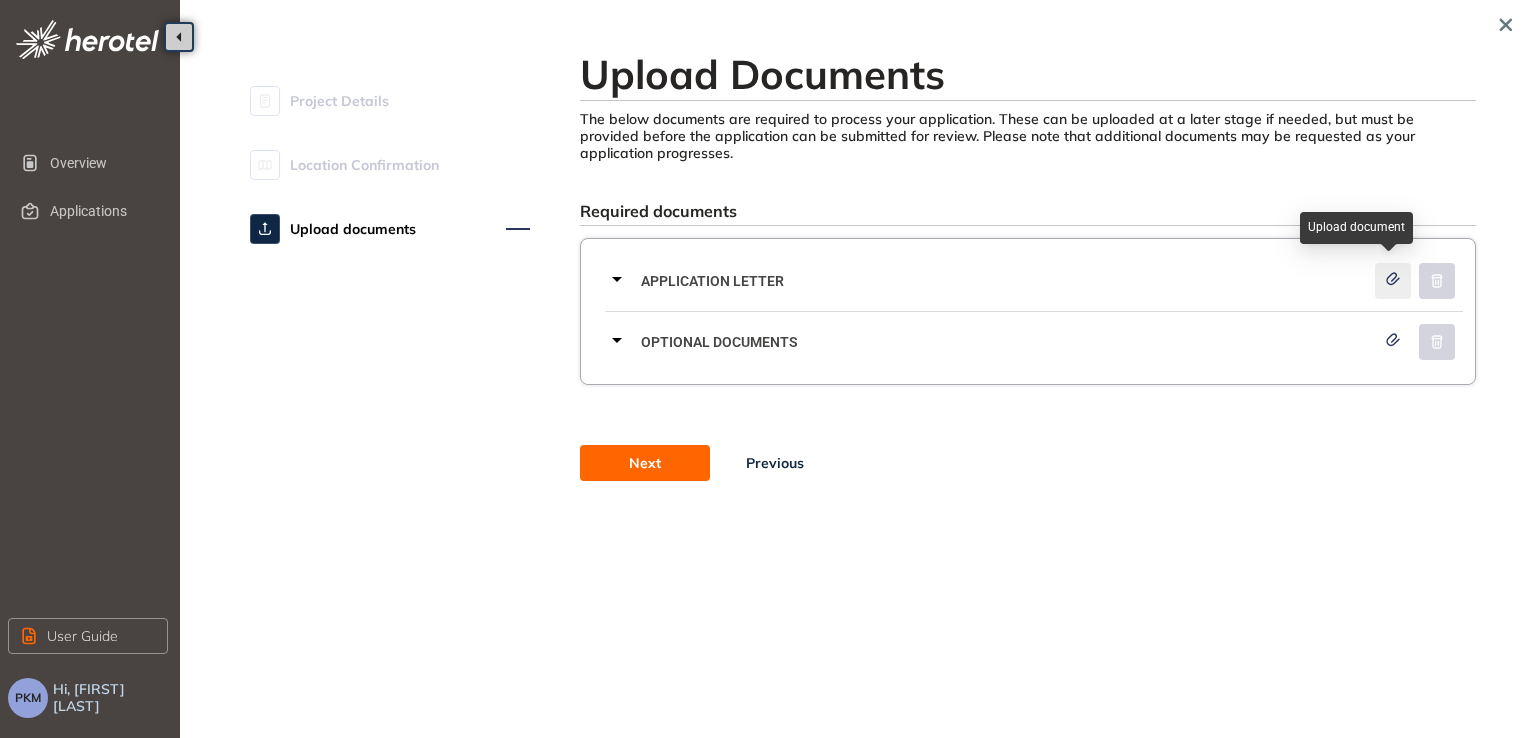 click 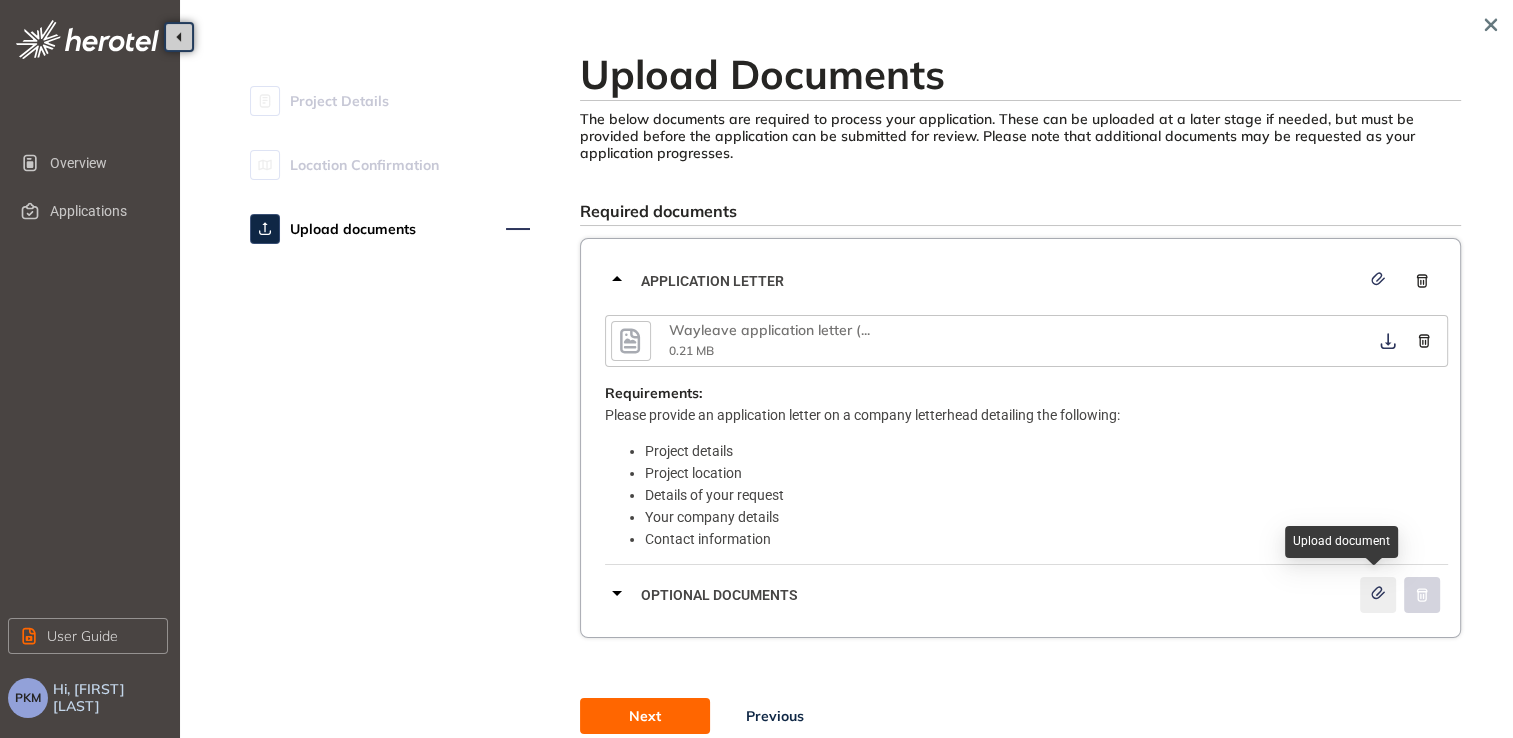 click 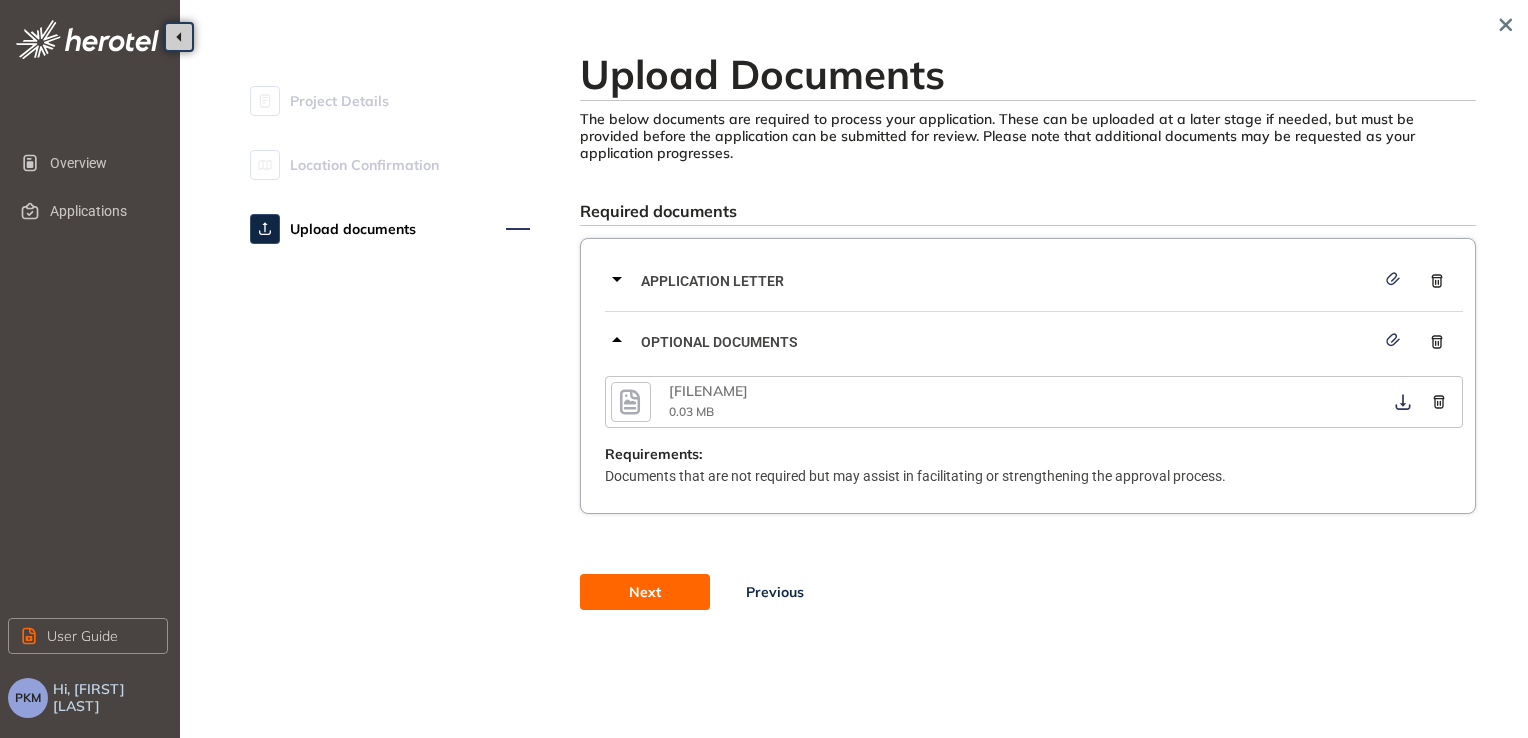 click on "[FILENAME] 0.03 MB Requirements:   Documents that are not required but may assist in facilitating or strengthening the approval process." at bounding box center (1034, 429) 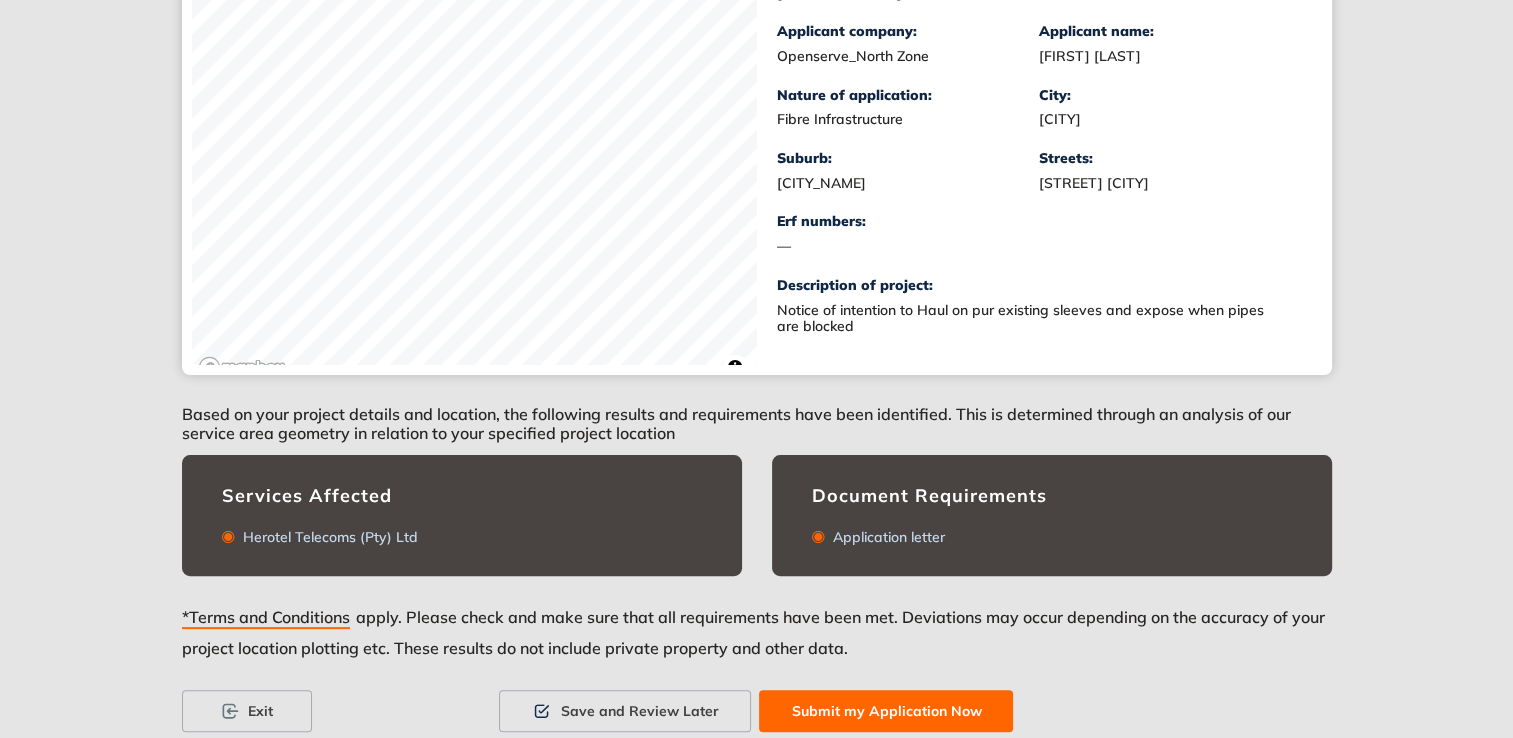scroll, scrollTop: 438, scrollLeft: 0, axis: vertical 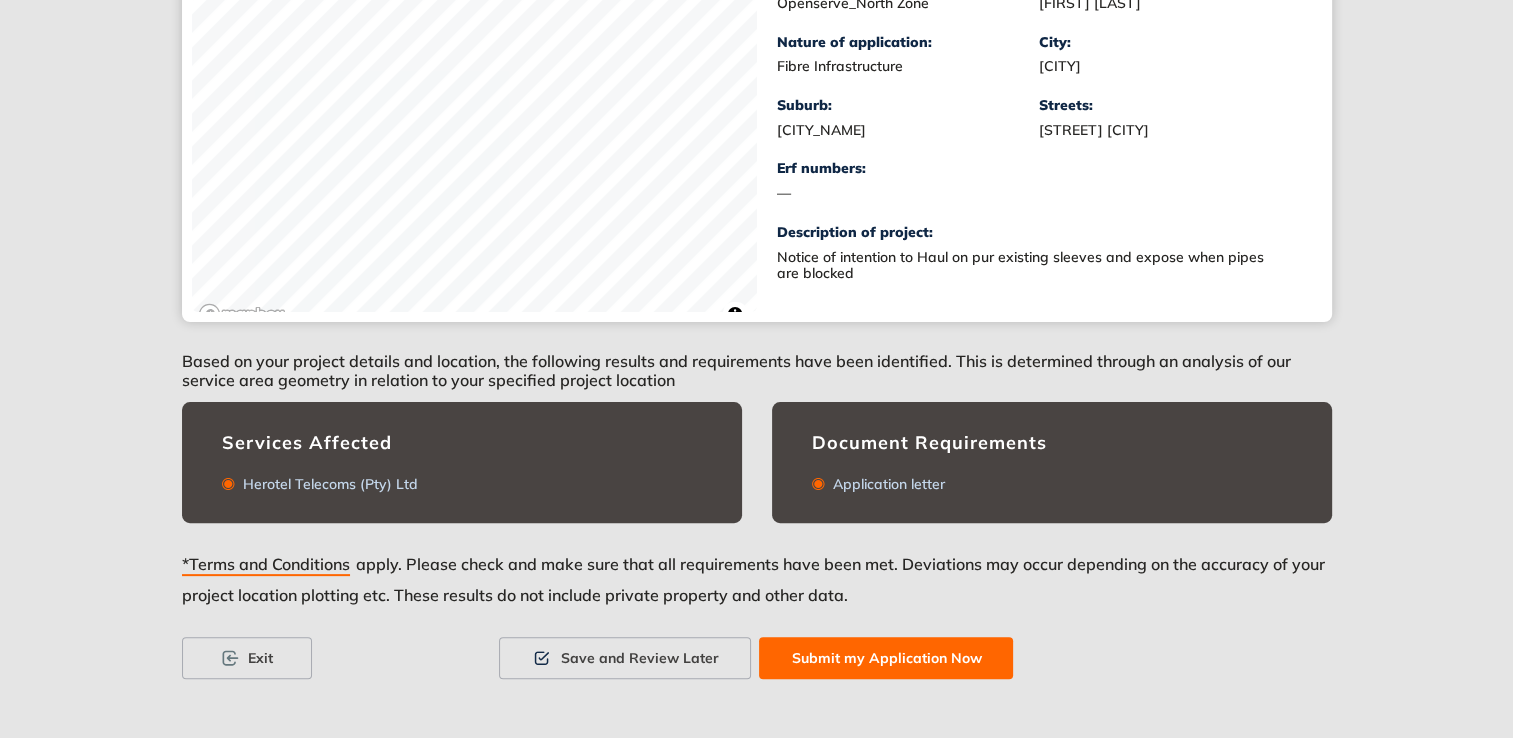 click on "Submit my Application Now" at bounding box center [886, 658] 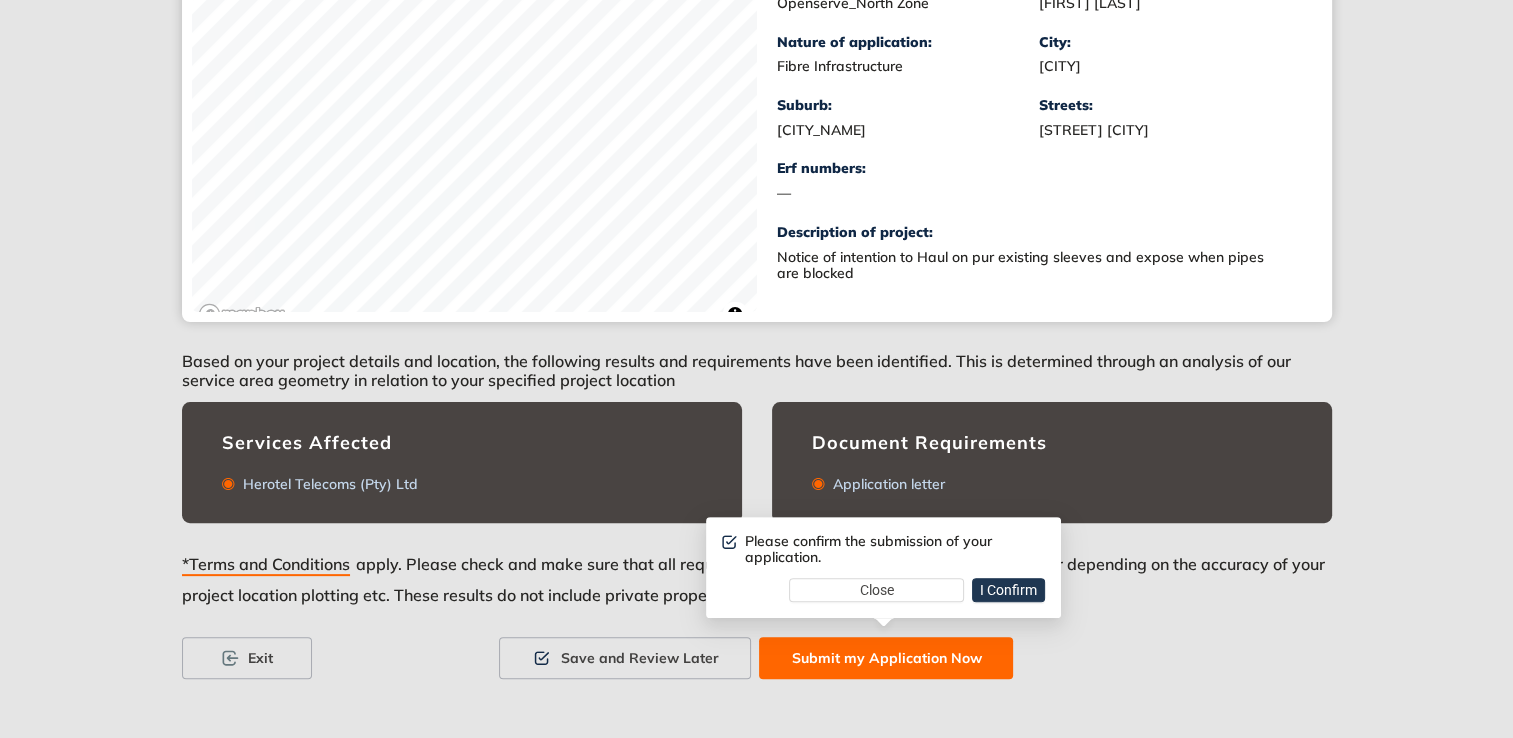 click on "I Confirm" at bounding box center (1008, 590) 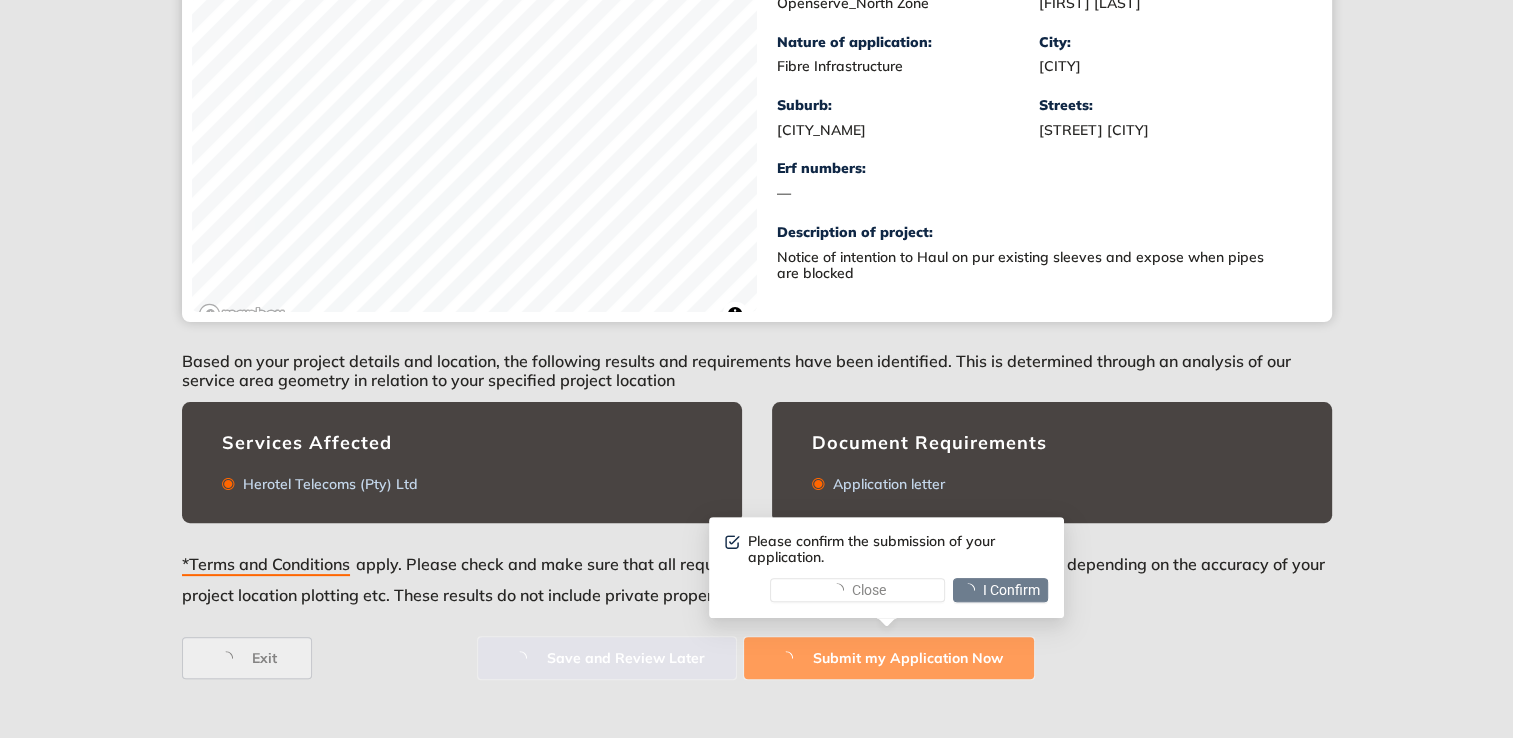 scroll, scrollTop: 0, scrollLeft: 0, axis: both 